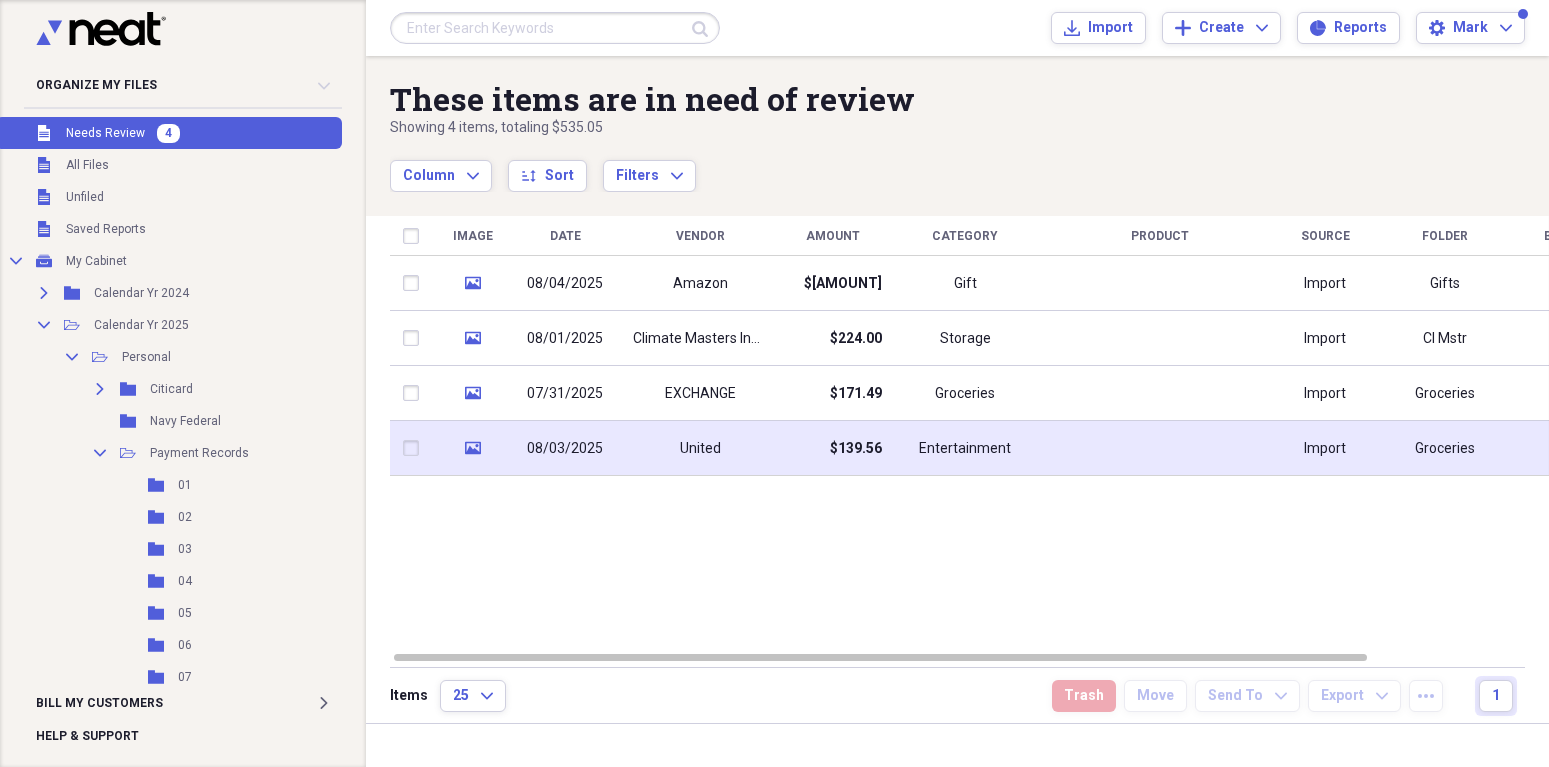 scroll, scrollTop: 0, scrollLeft: 0, axis: both 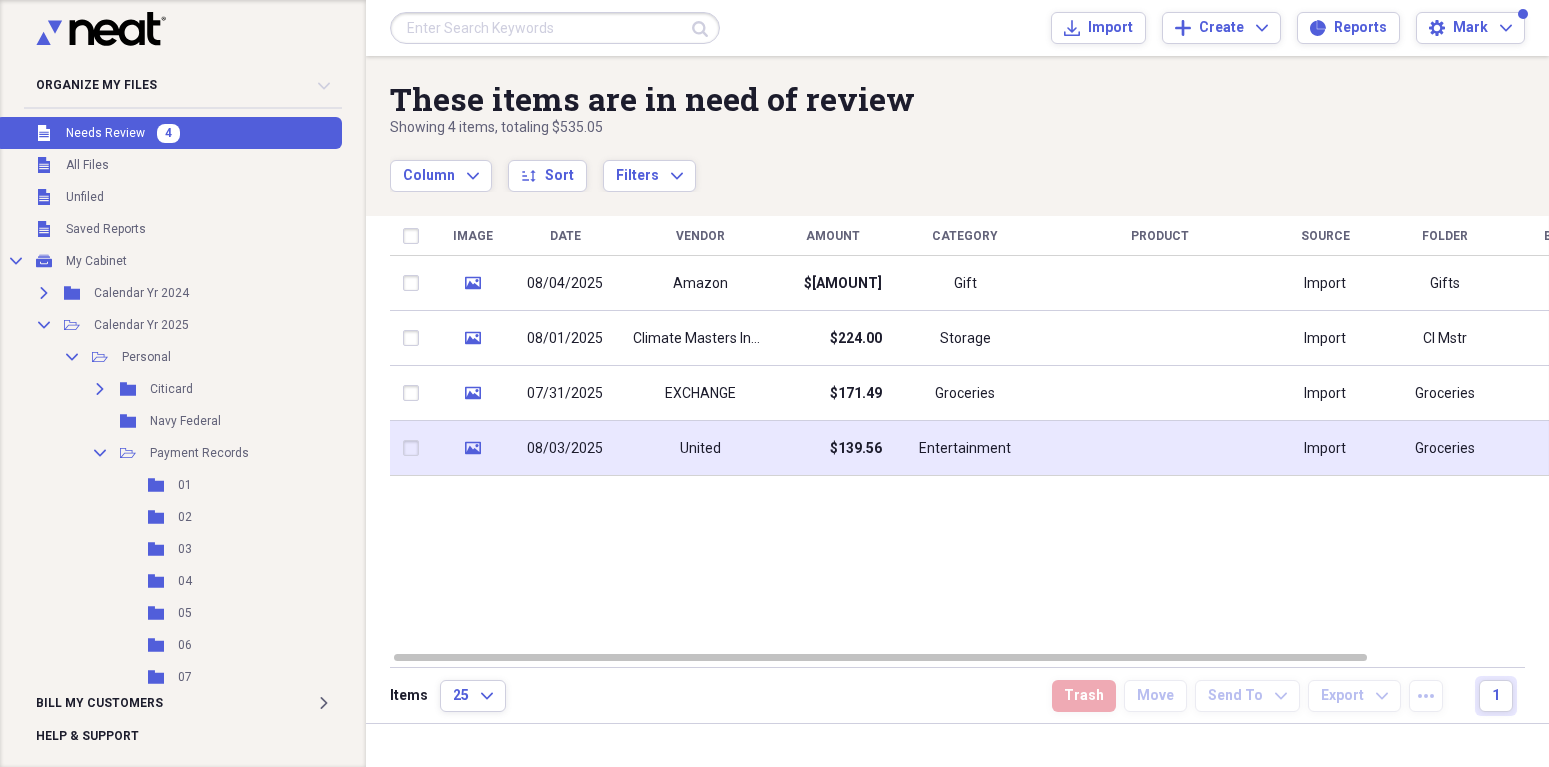 click on "08/03/2025" at bounding box center [565, 449] 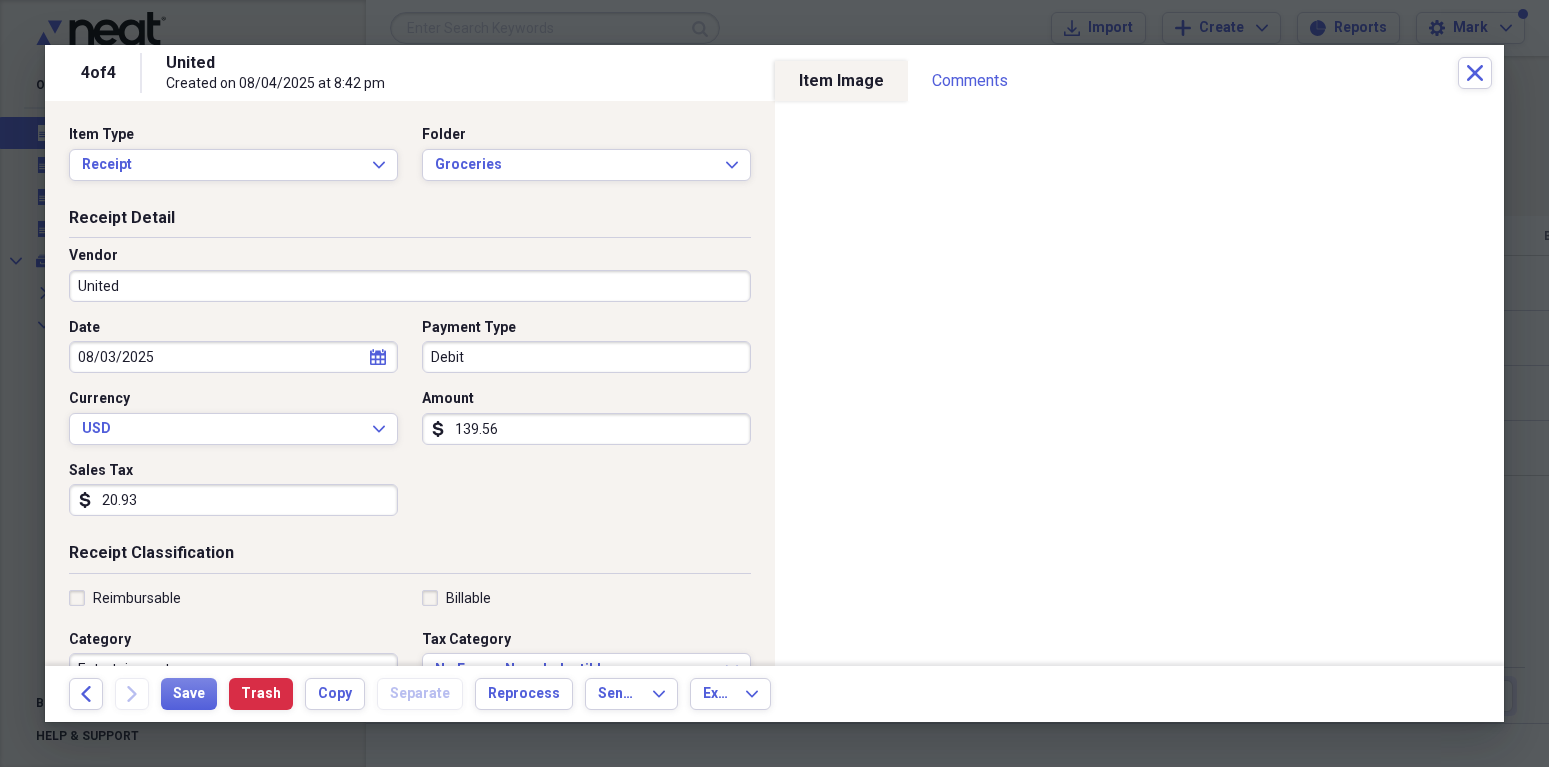 click on "United" at bounding box center [410, 286] 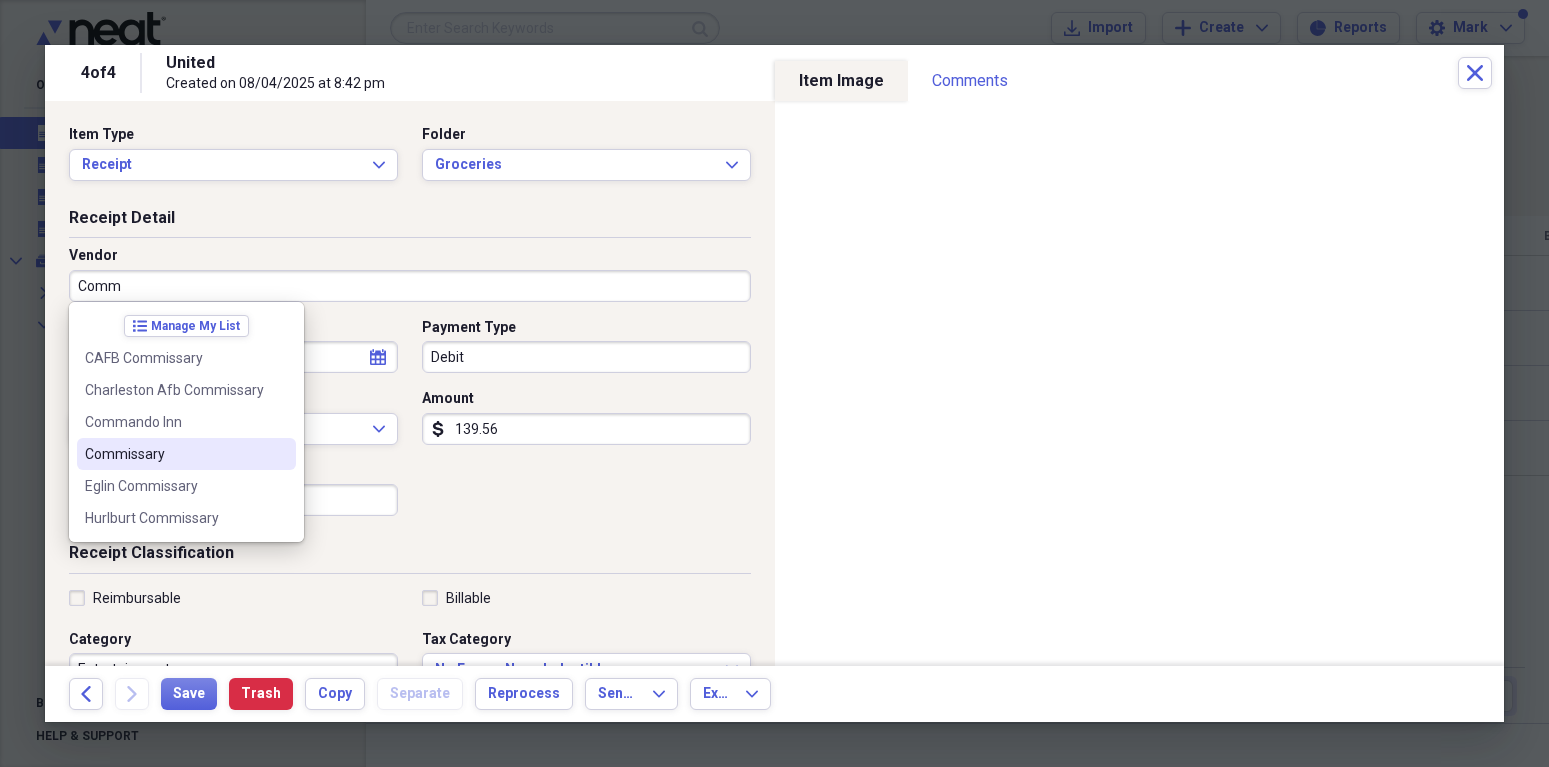 click on "Commissary" at bounding box center [174, 454] 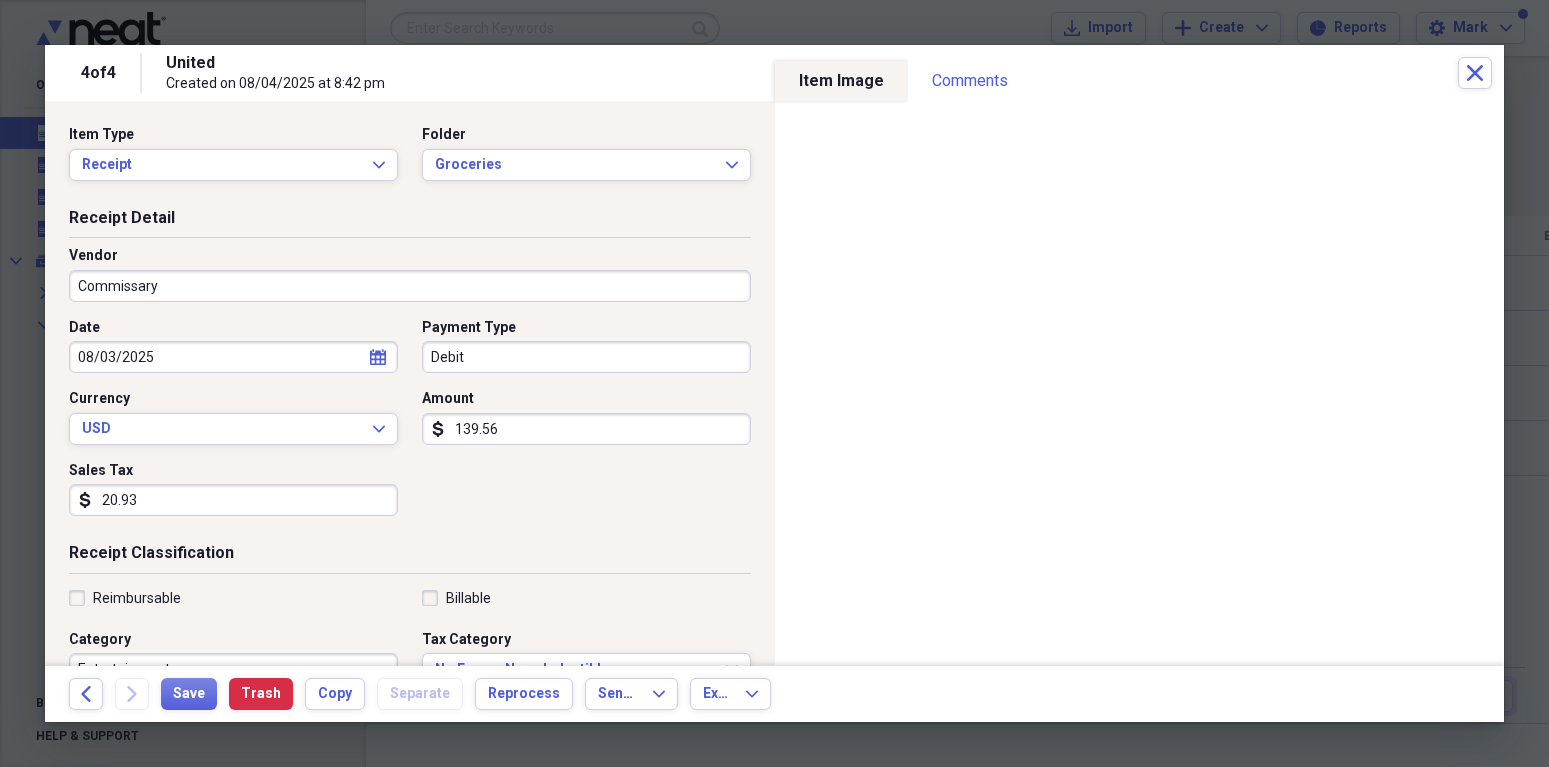type on "Grocery Store" 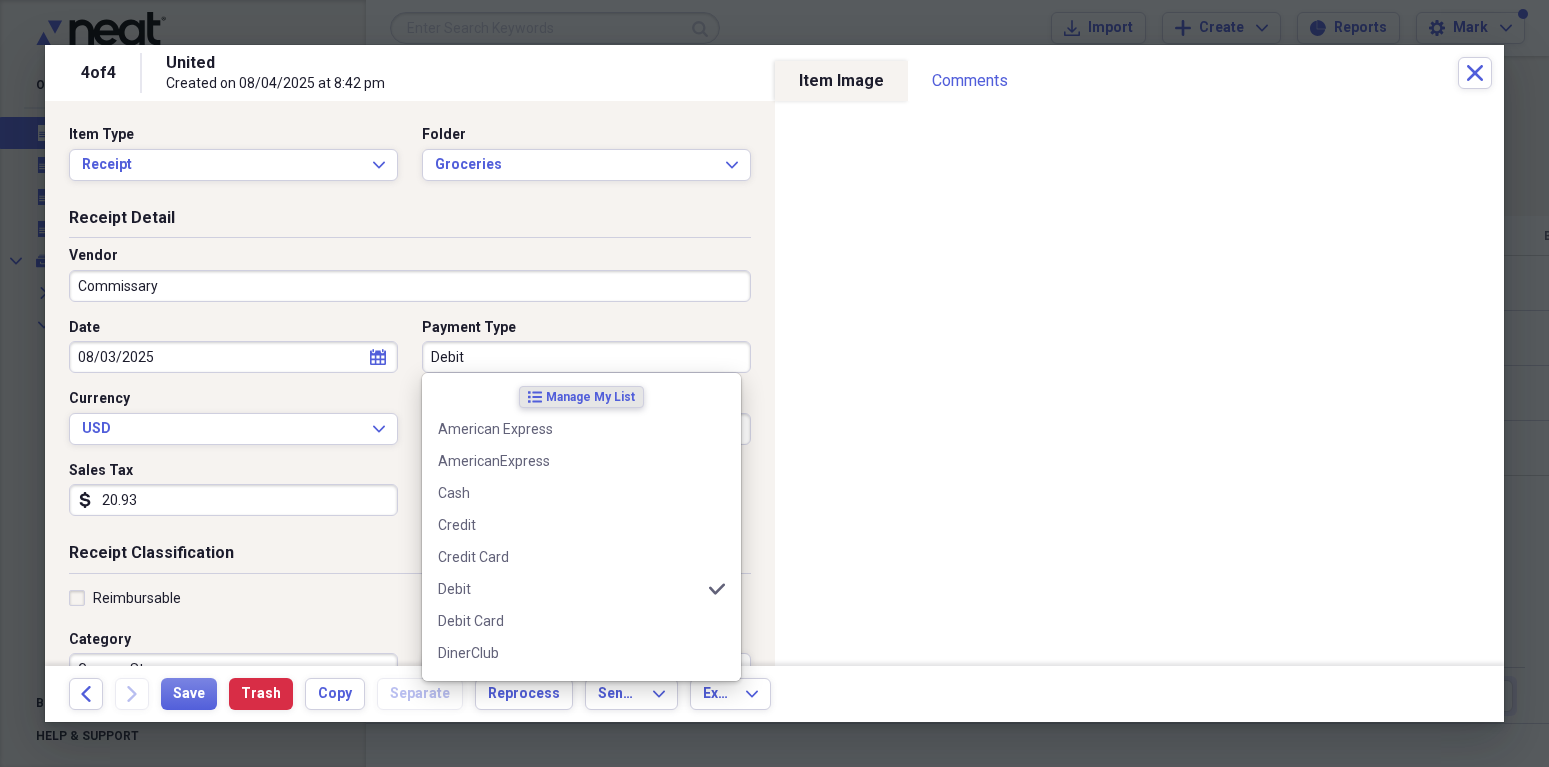 drag, startPoint x: 431, startPoint y: 351, endPoint x: 479, endPoint y: 358, distance: 48.507732 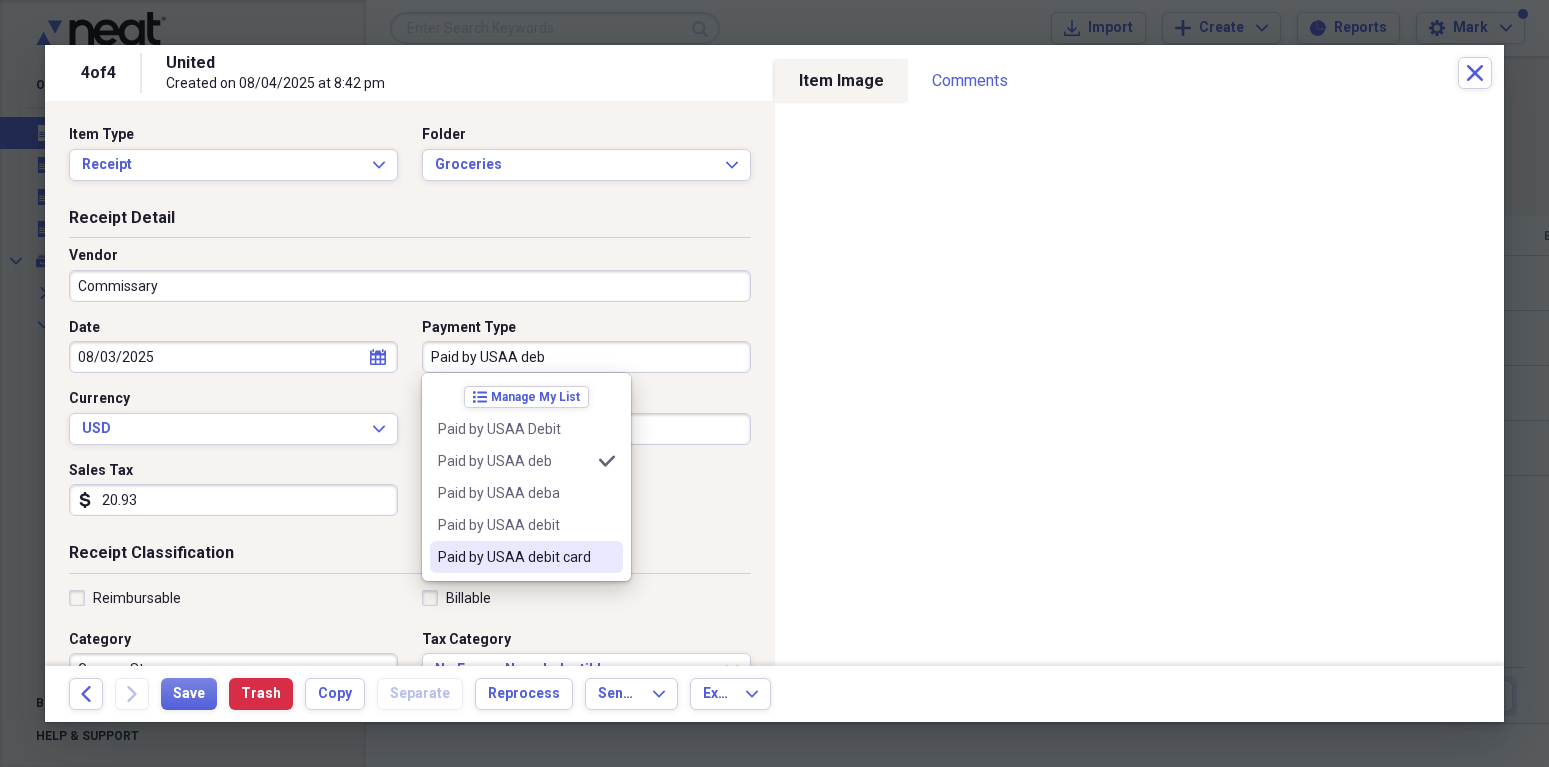 click on "Paid by USAA debit card" at bounding box center (514, 557) 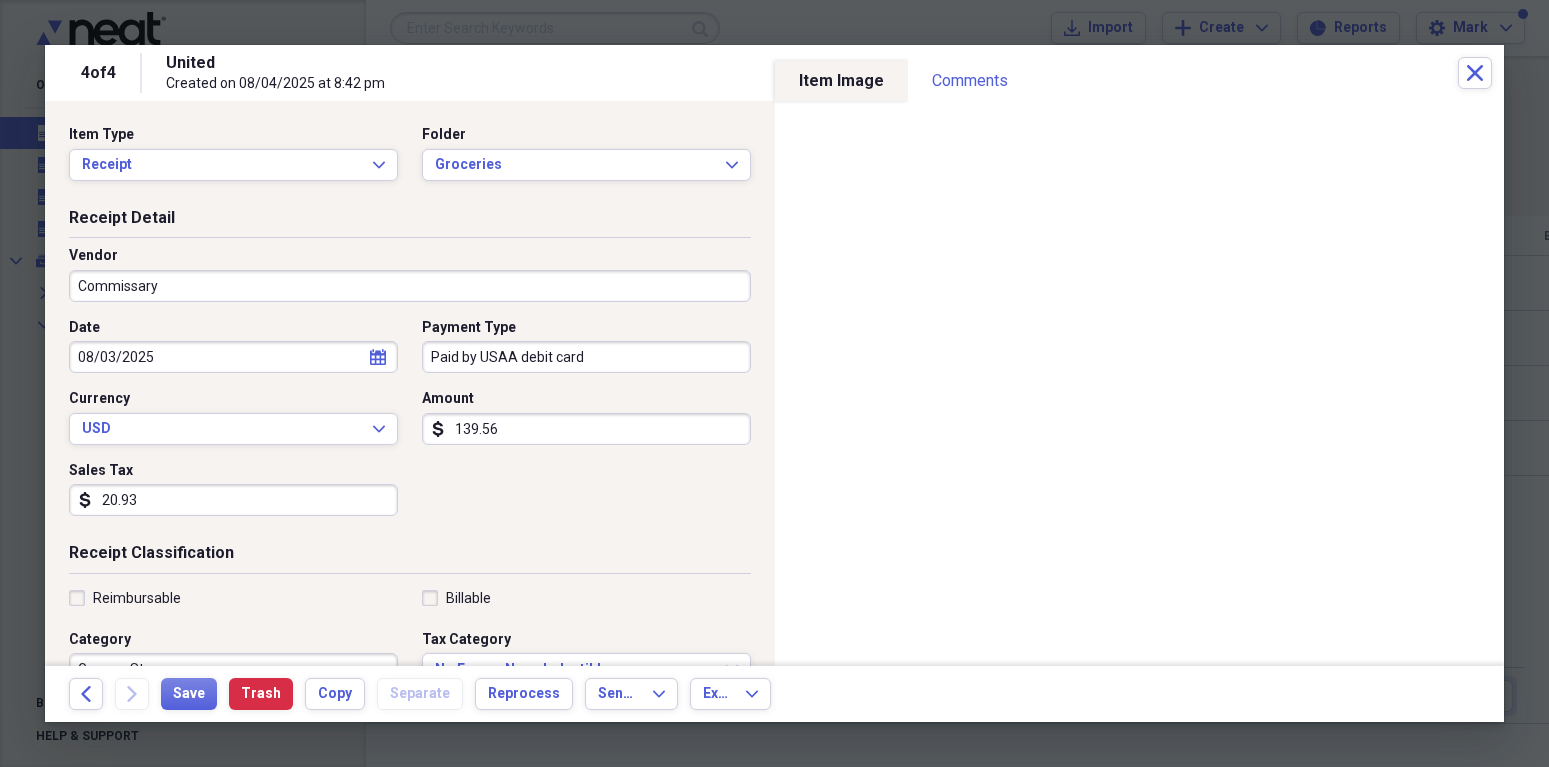 drag, startPoint x: 97, startPoint y: 497, endPoint x: 162, endPoint y: 504, distance: 65.37584 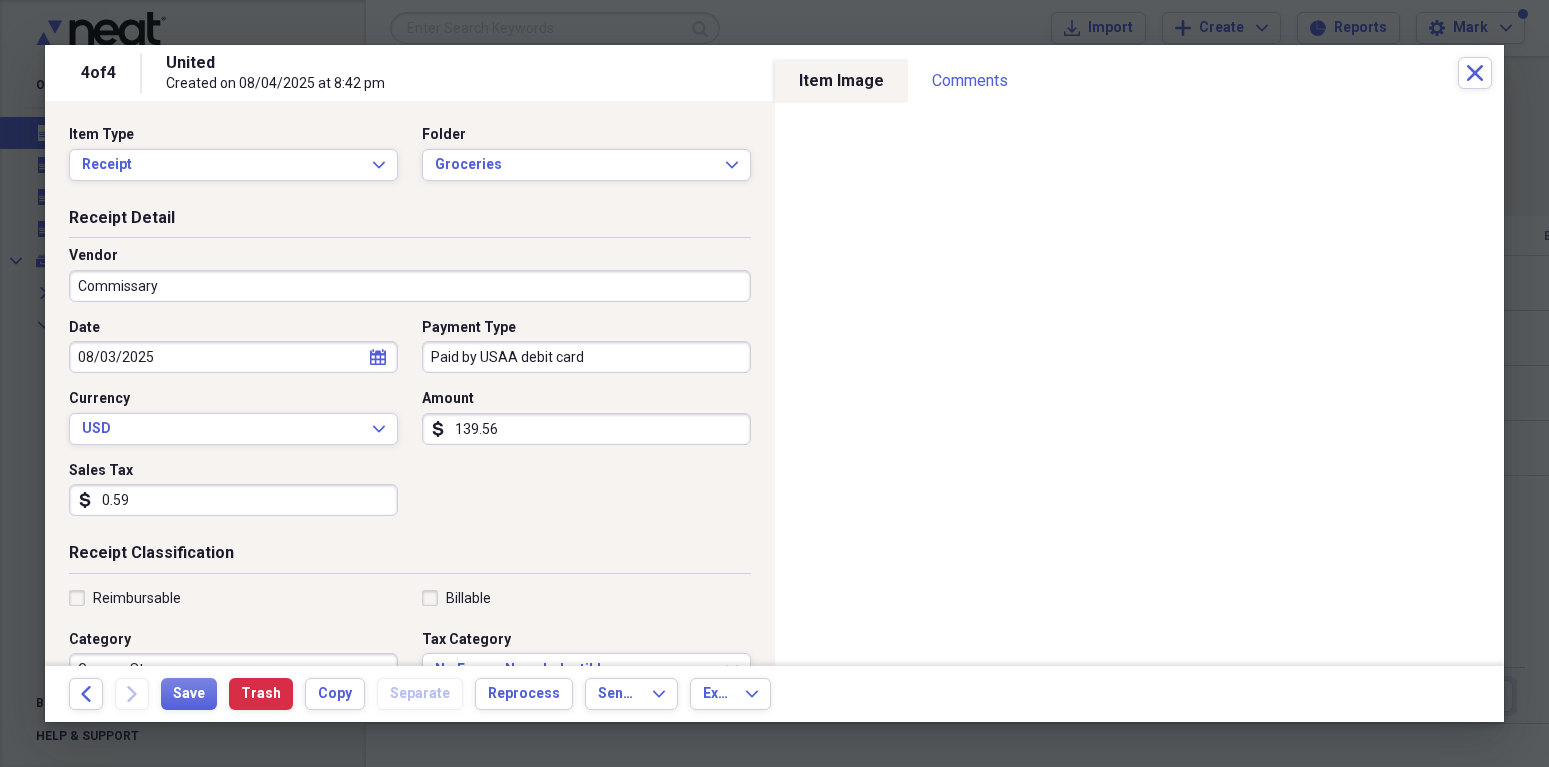 type on "5.93" 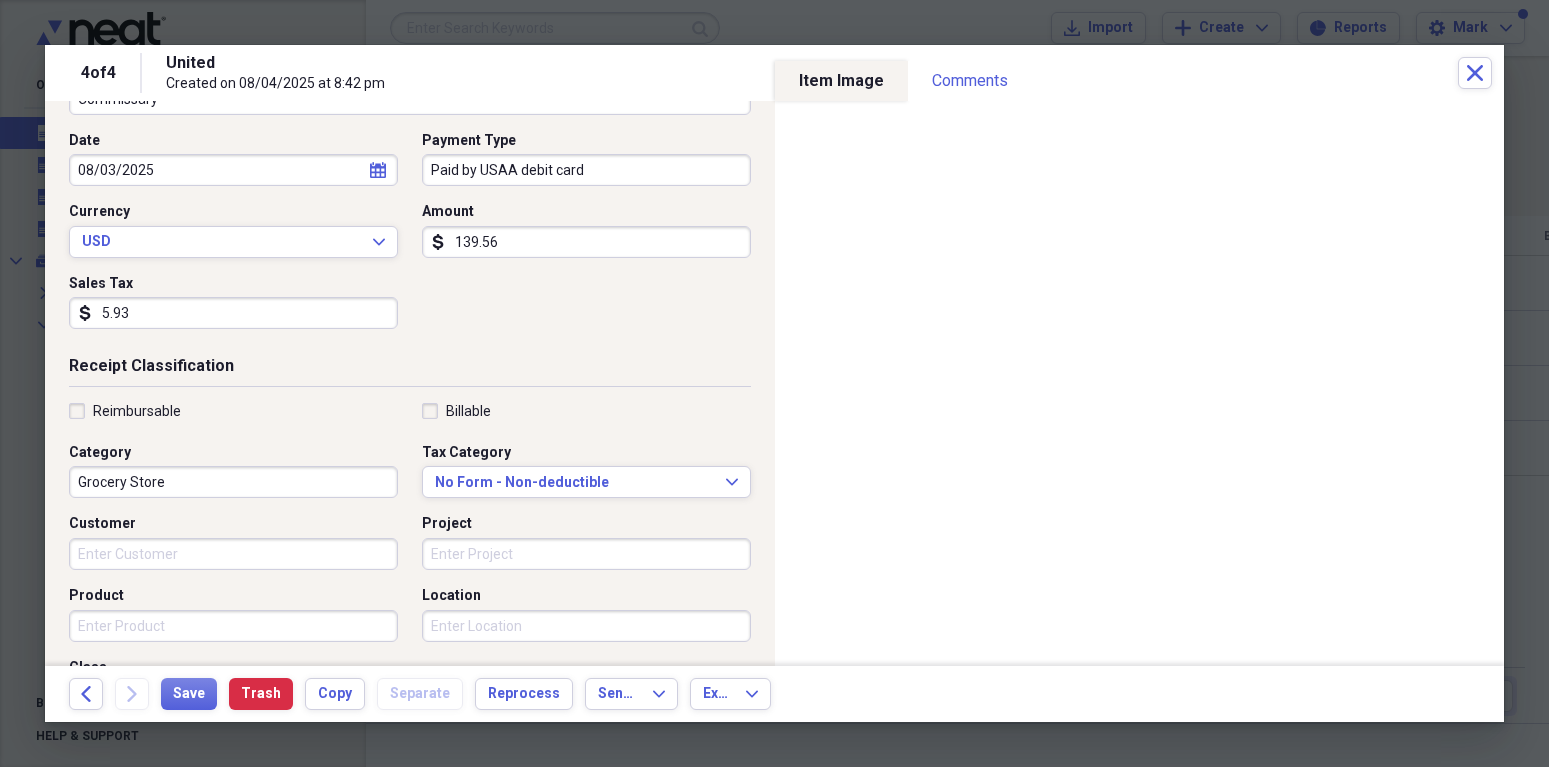 scroll, scrollTop: 264, scrollLeft: 0, axis: vertical 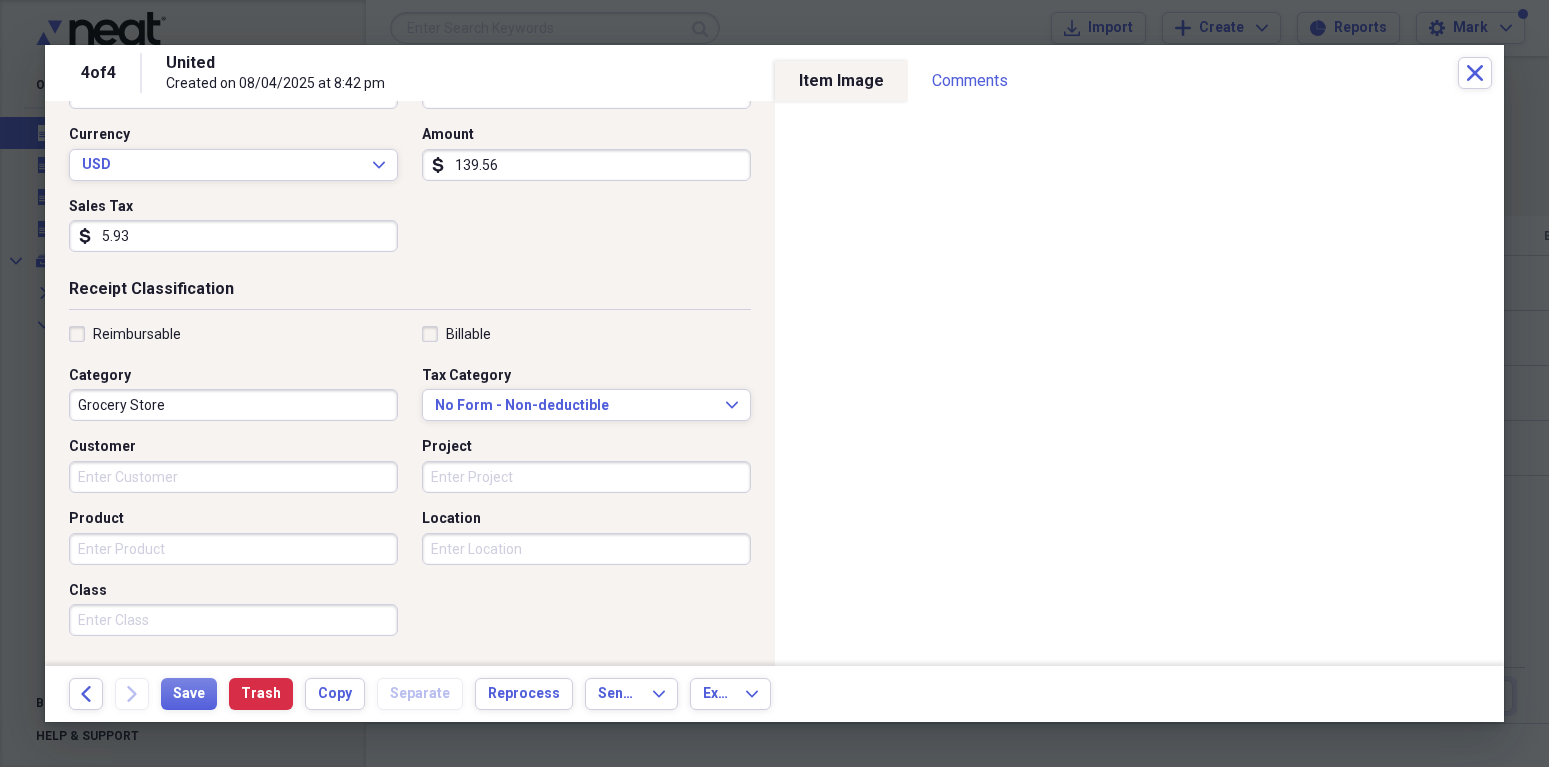 click on "Grocery Store" at bounding box center [233, 405] 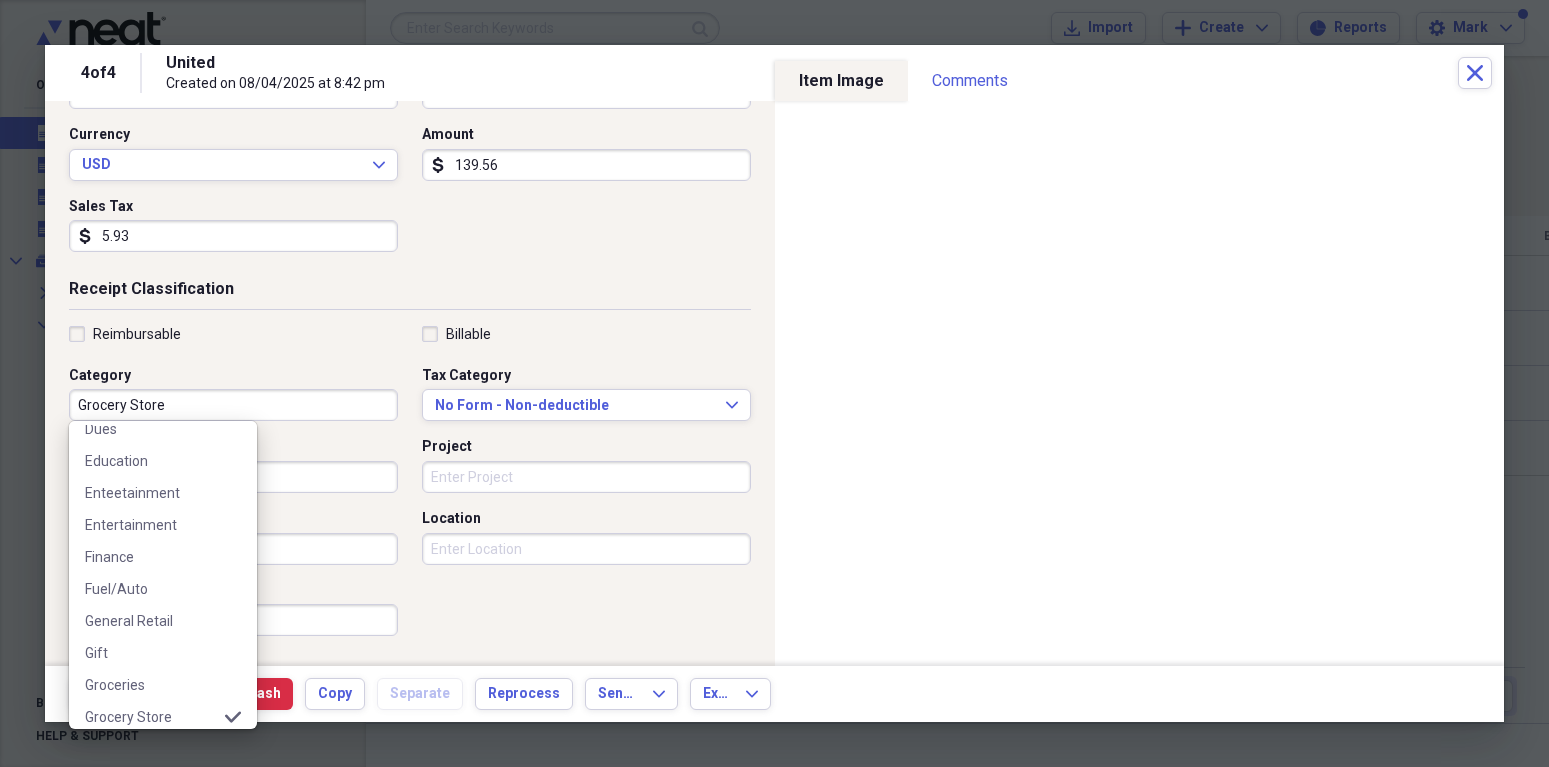 scroll, scrollTop: 624, scrollLeft: 0, axis: vertical 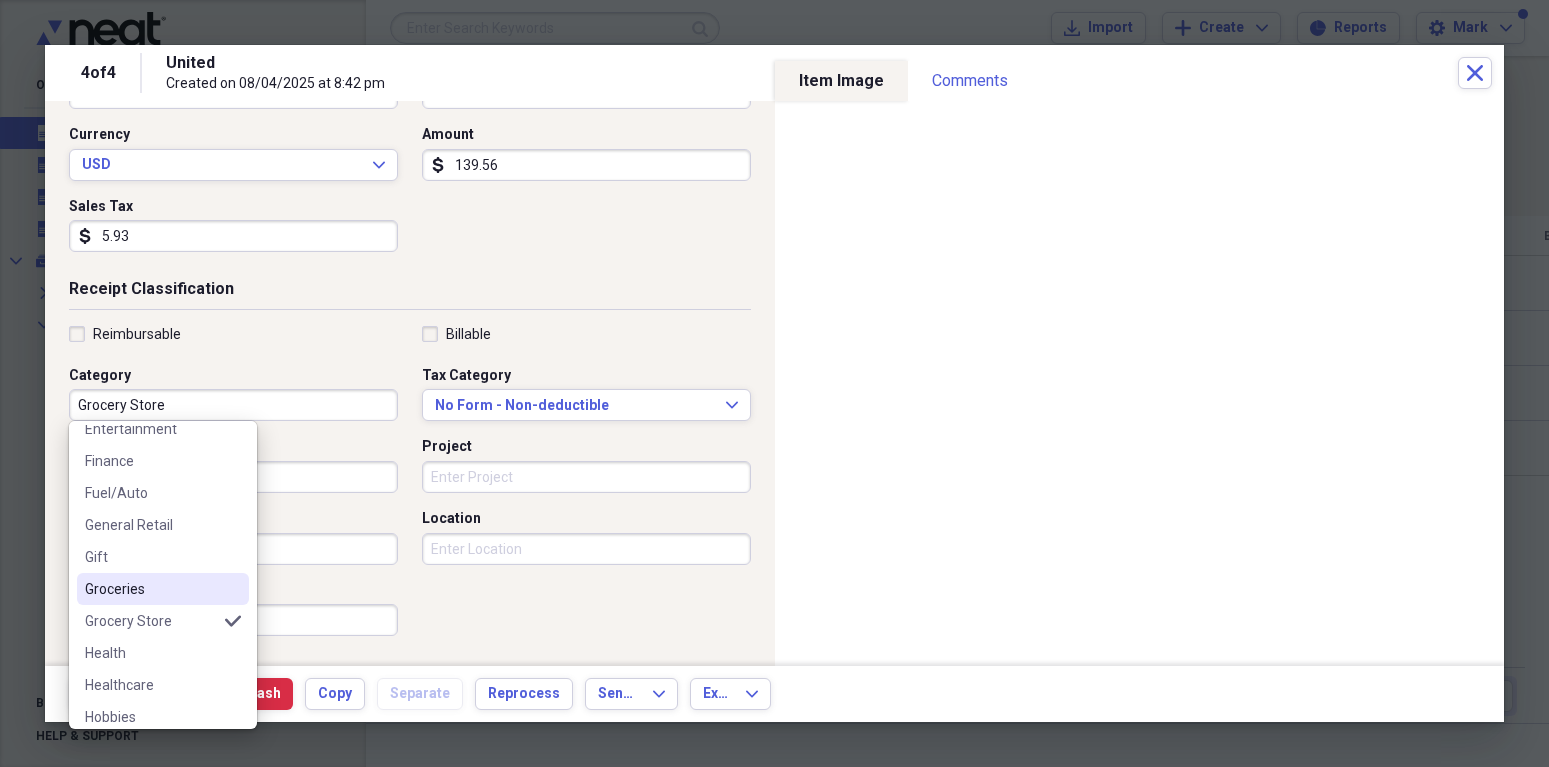 click on "Groceries" at bounding box center [151, 589] 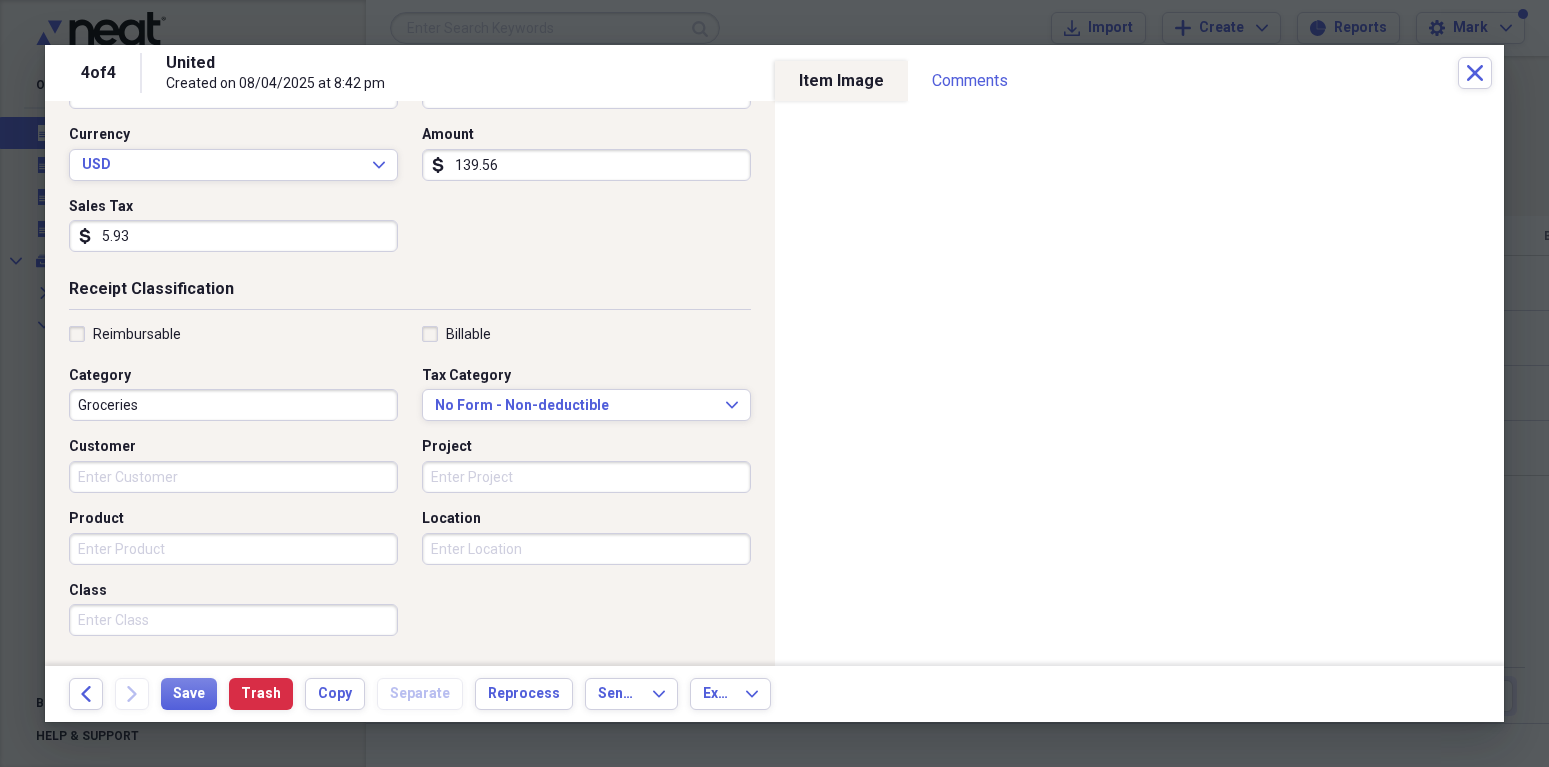 drag, startPoint x: 154, startPoint y: 587, endPoint x: 157, endPoint y: 631, distance: 44.102154 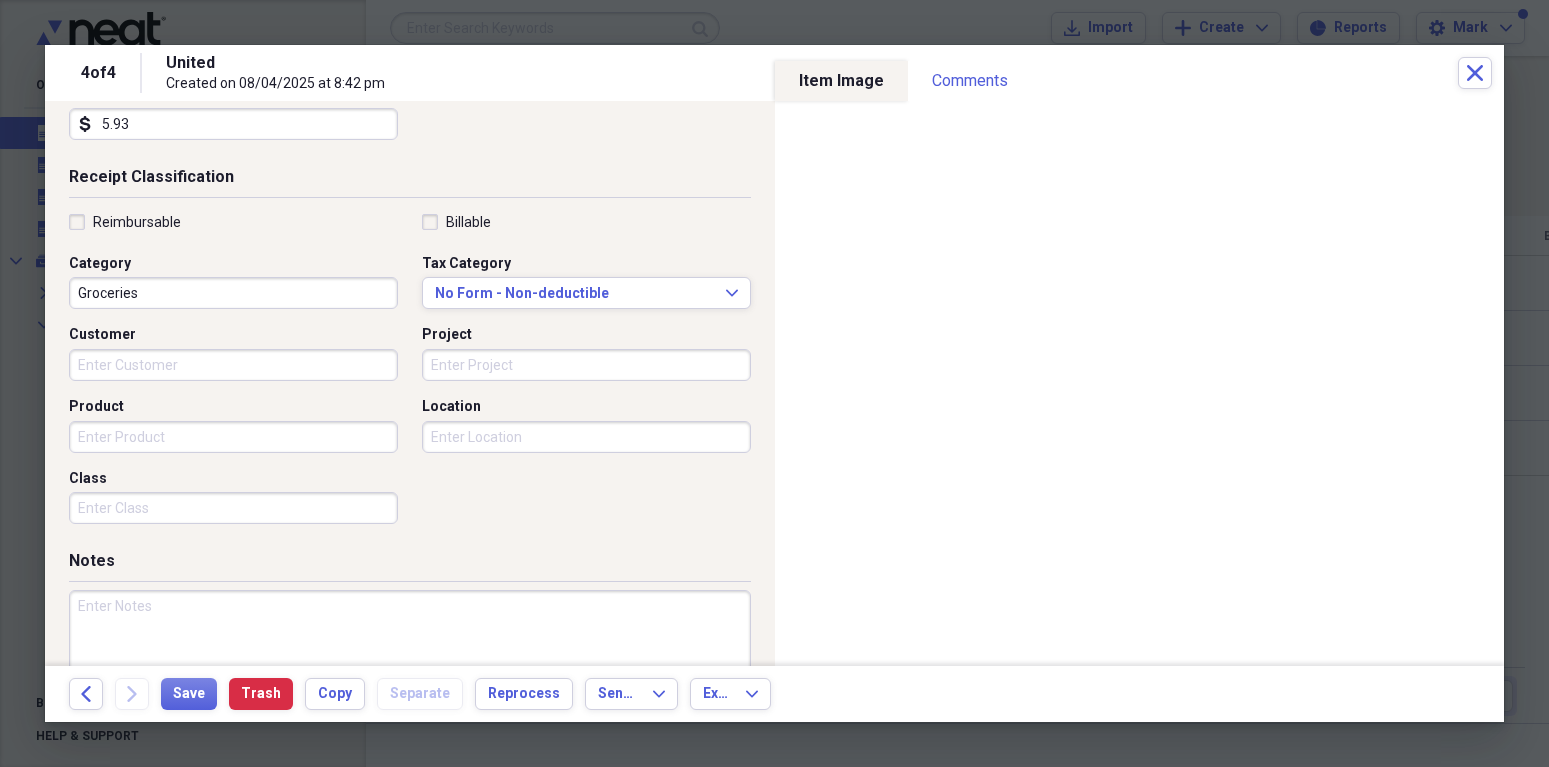 scroll, scrollTop: 406, scrollLeft: 0, axis: vertical 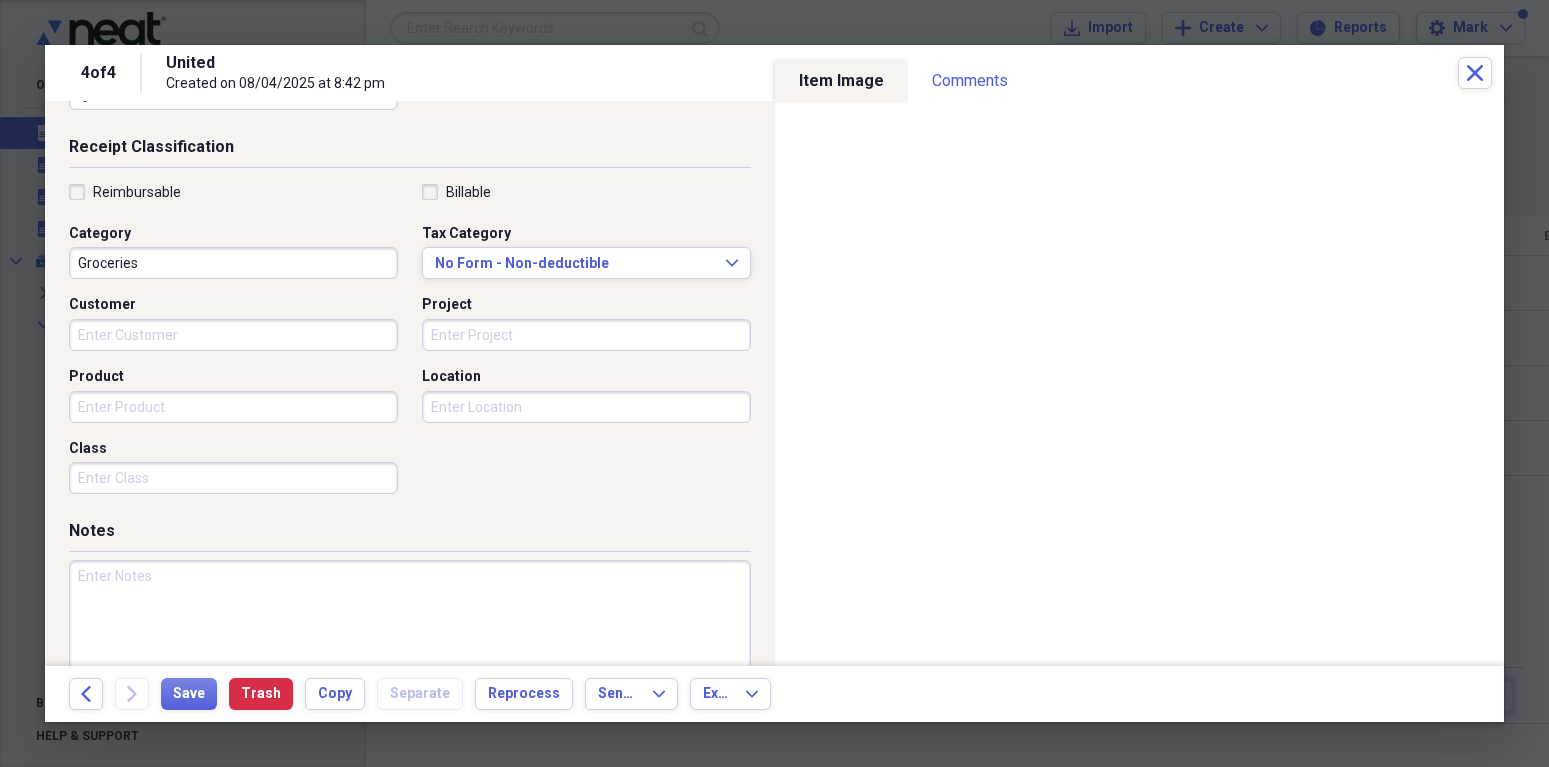 click at bounding box center [410, 625] 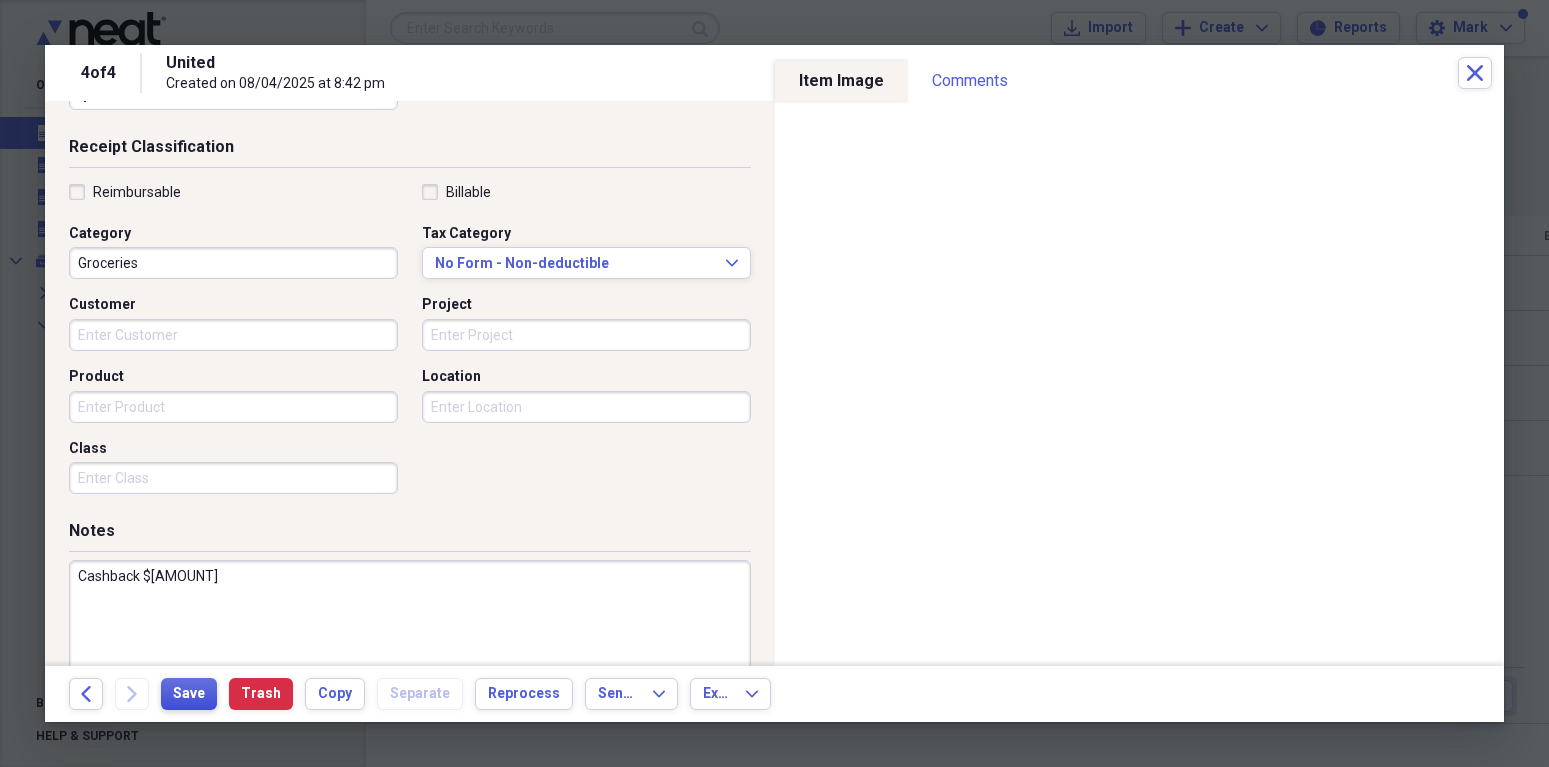 type on "Cashback $[AMOUNT]" 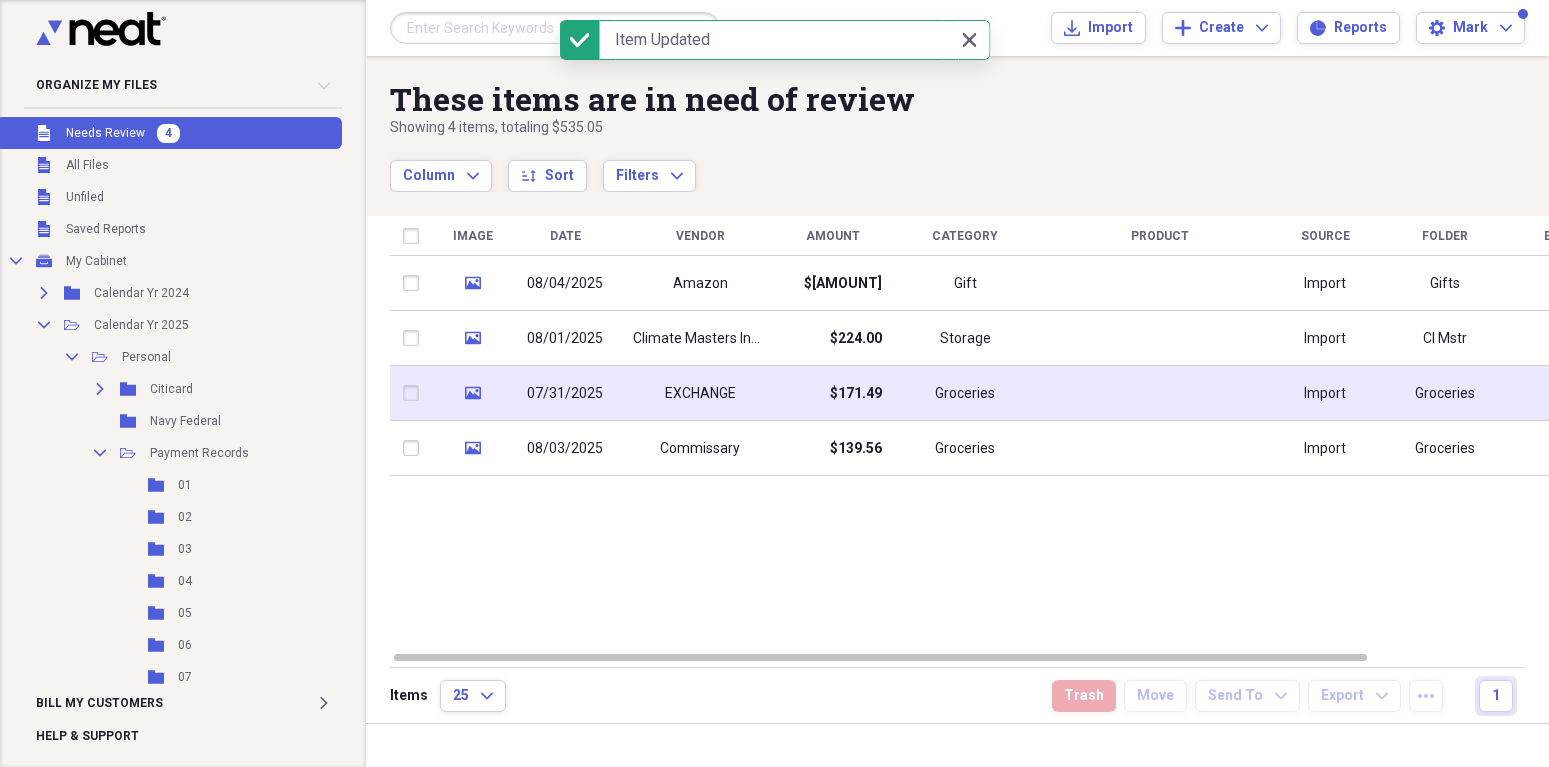 click on "07/31/2025" at bounding box center [565, 394] 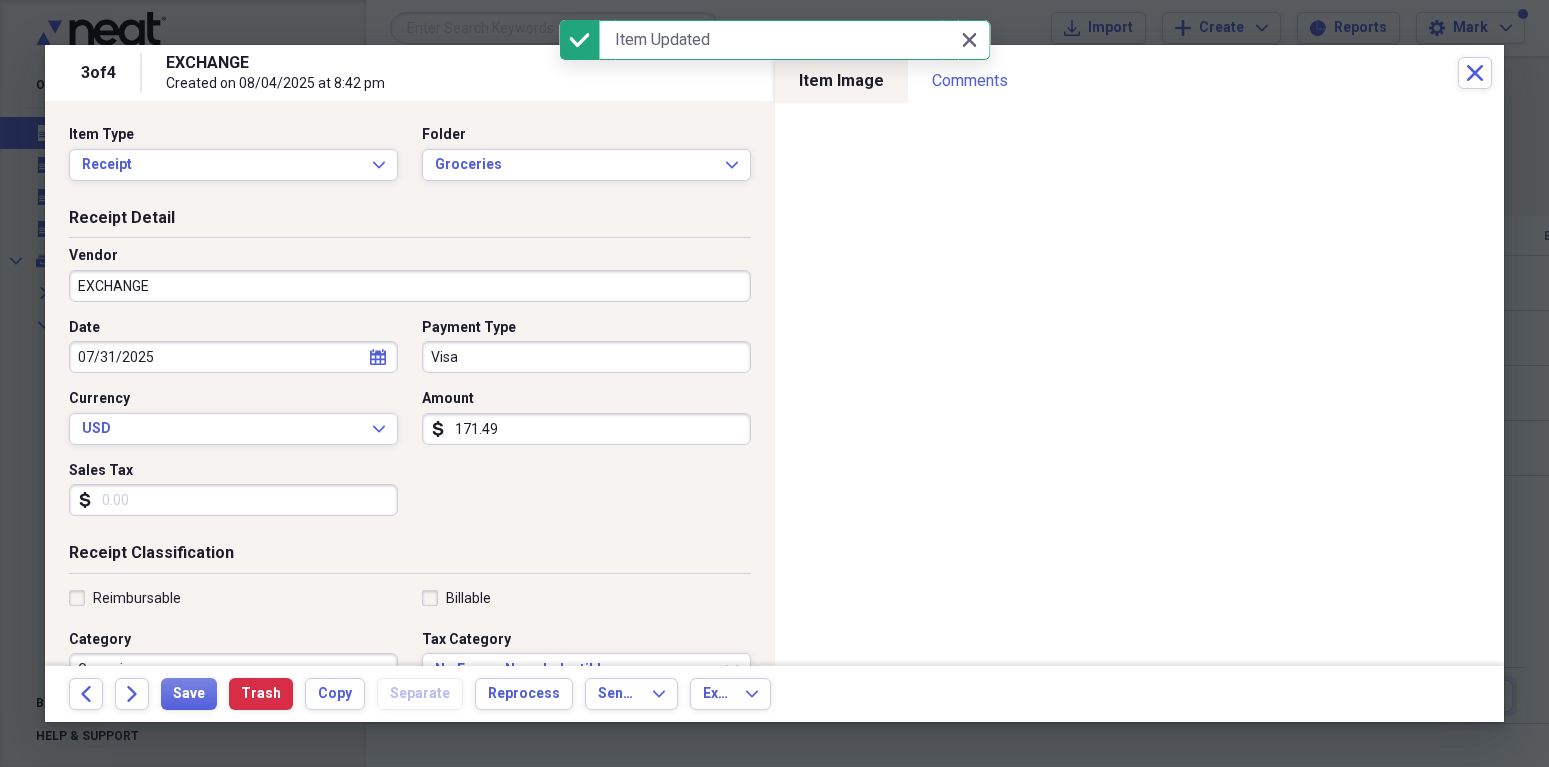 click on "EXCHANGE" at bounding box center [410, 286] 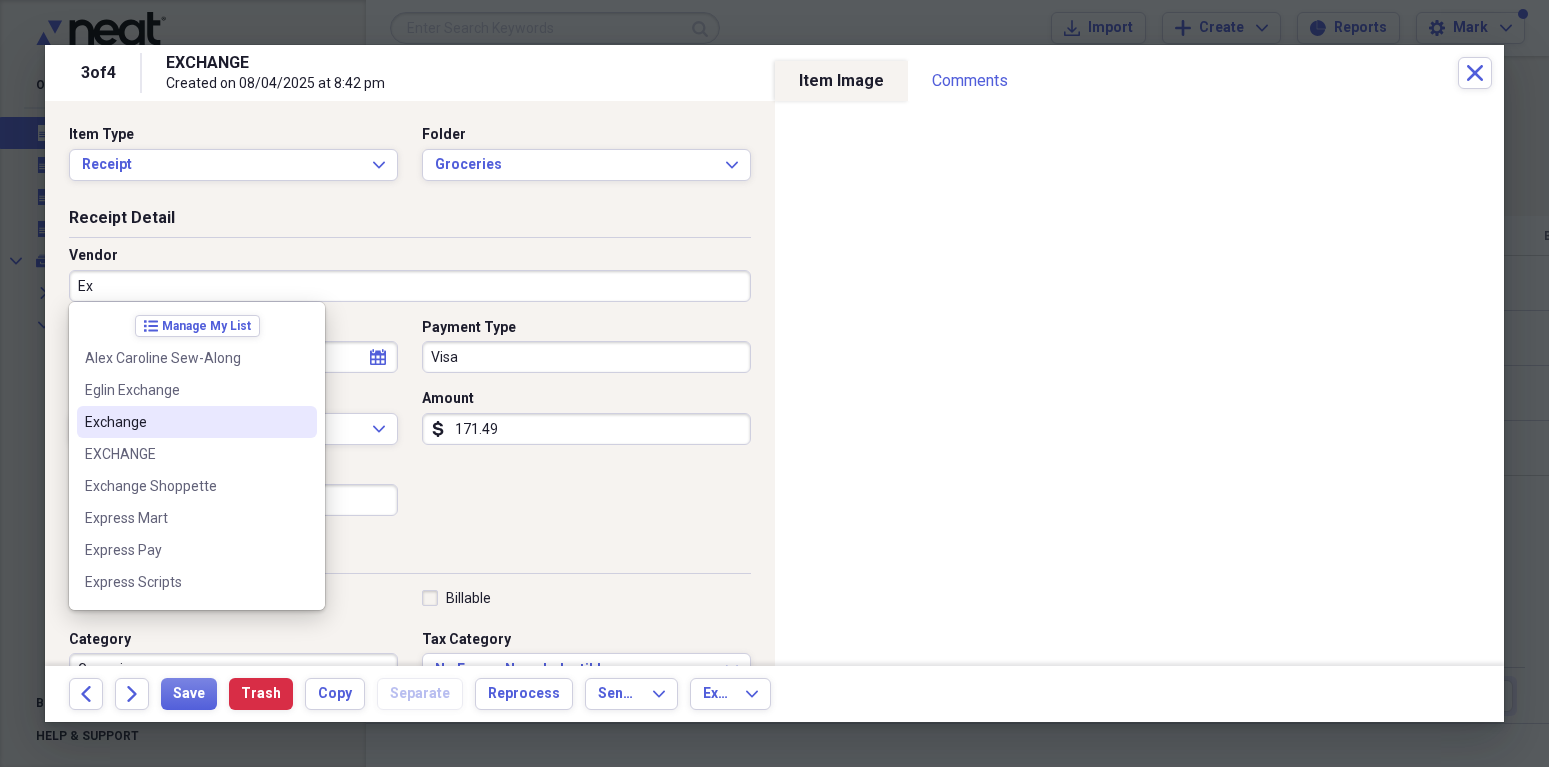click on "Exchange" at bounding box center [185, 422] 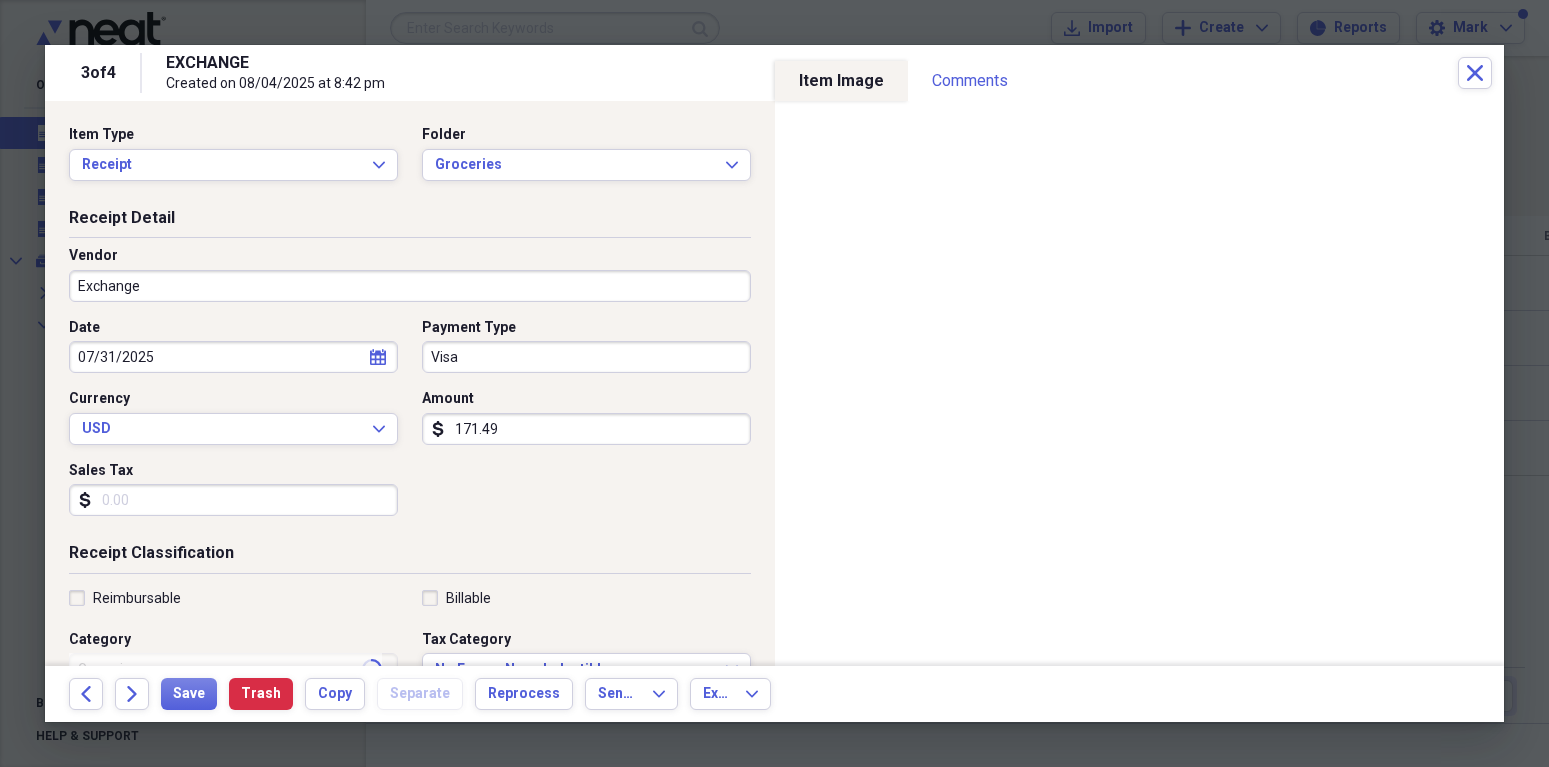 type on "Home Maintenance" 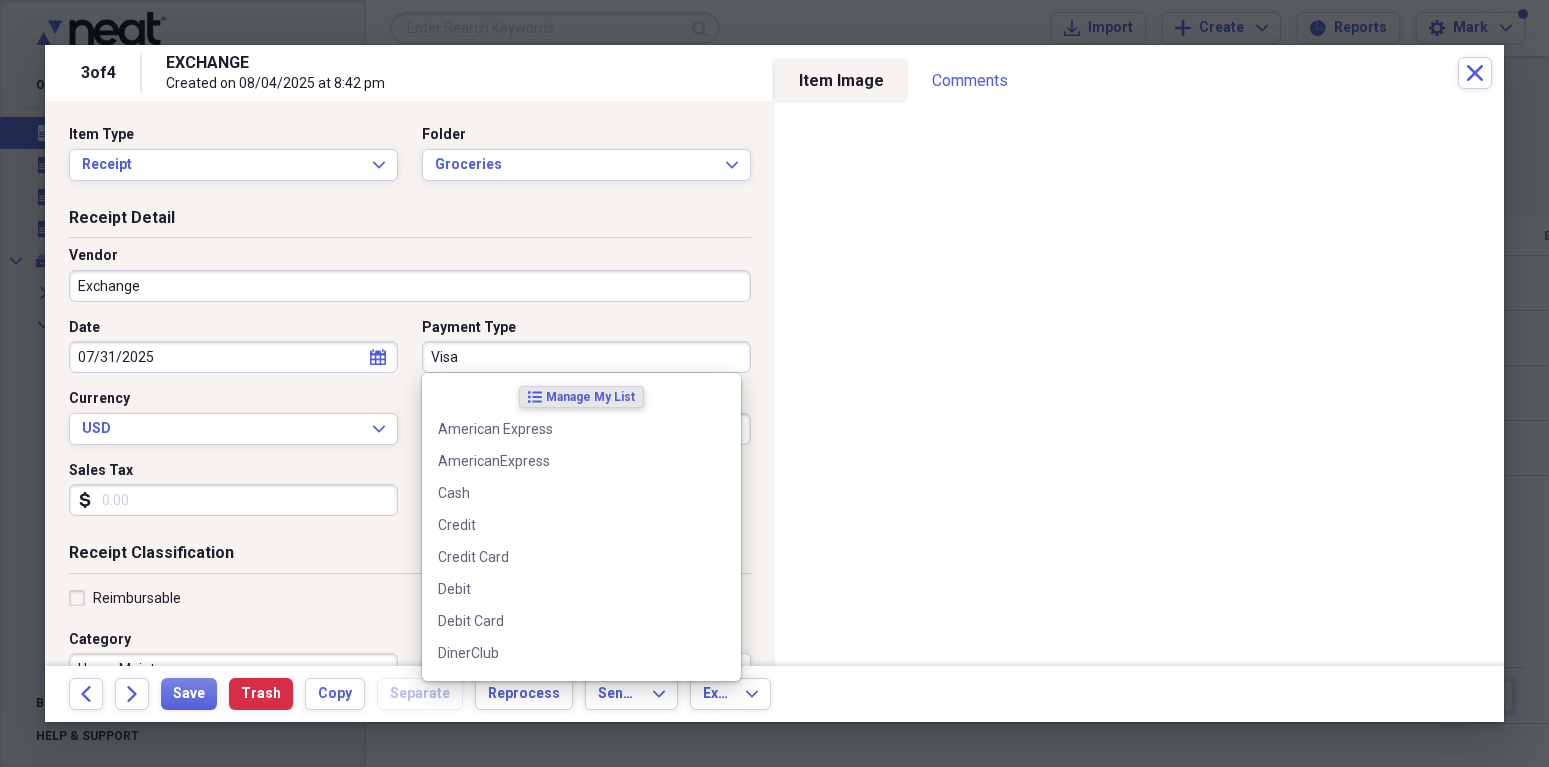 drag, startPoint x: 426, startPoint y: 356, endPoint x: 464, endPoint y: 361, distance: 38.327538 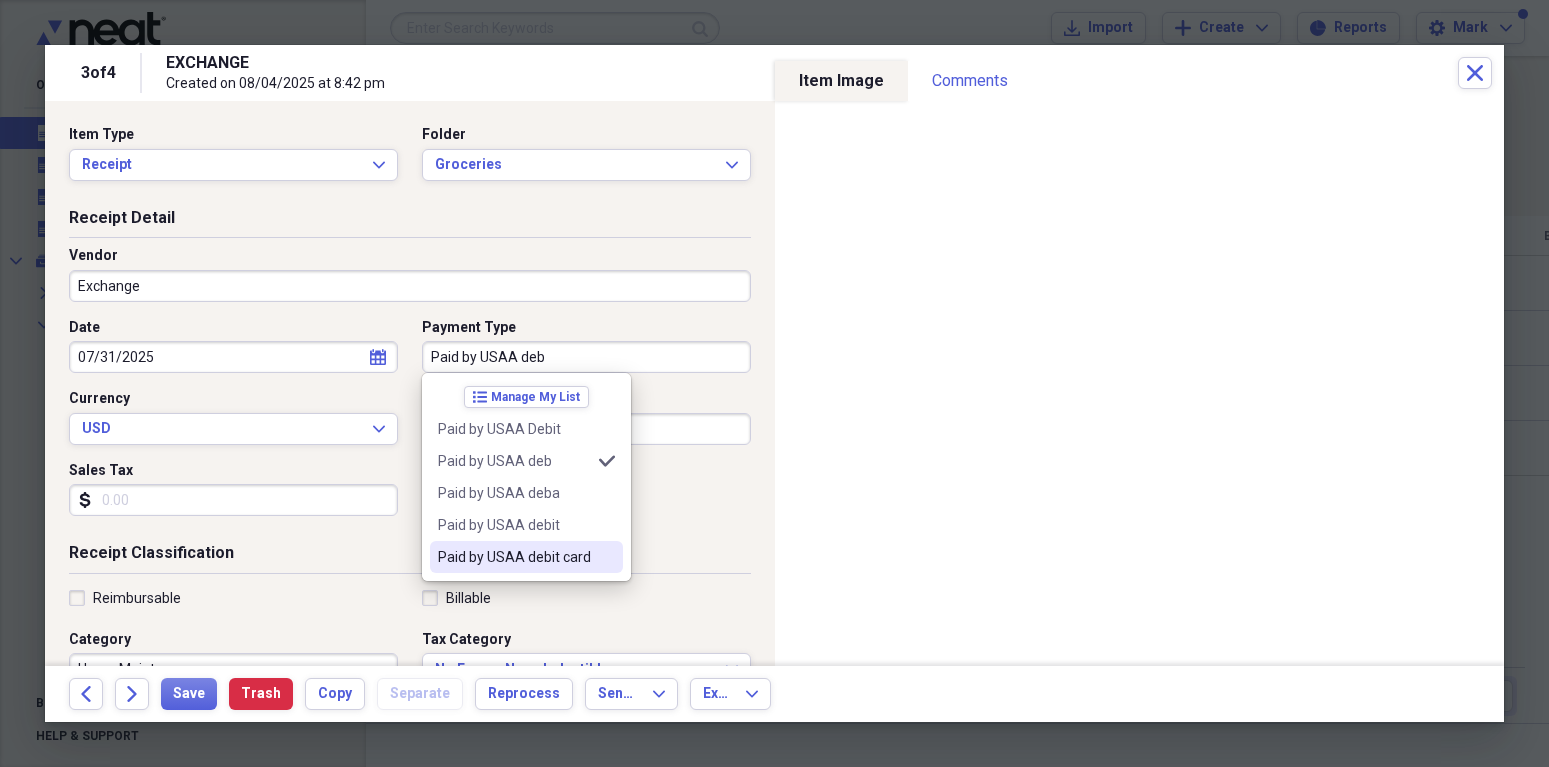 drag, startPoint x: 485, startPoint y: 555, endPoint x: 553, endPoint y: 527, distance: 73.53911 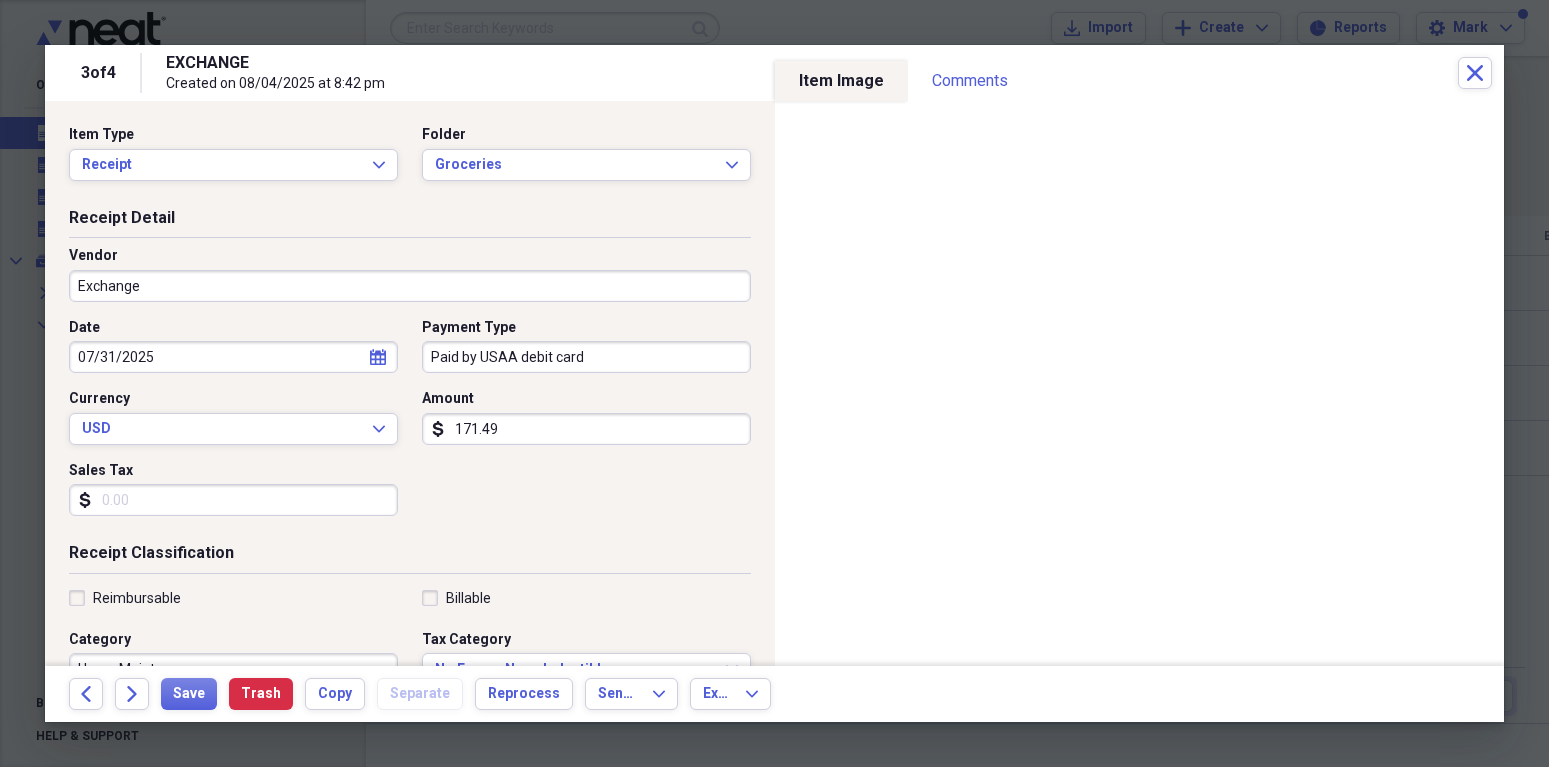 scroll, scrollTop: 9, scrollLeft: 0, axis: vertical 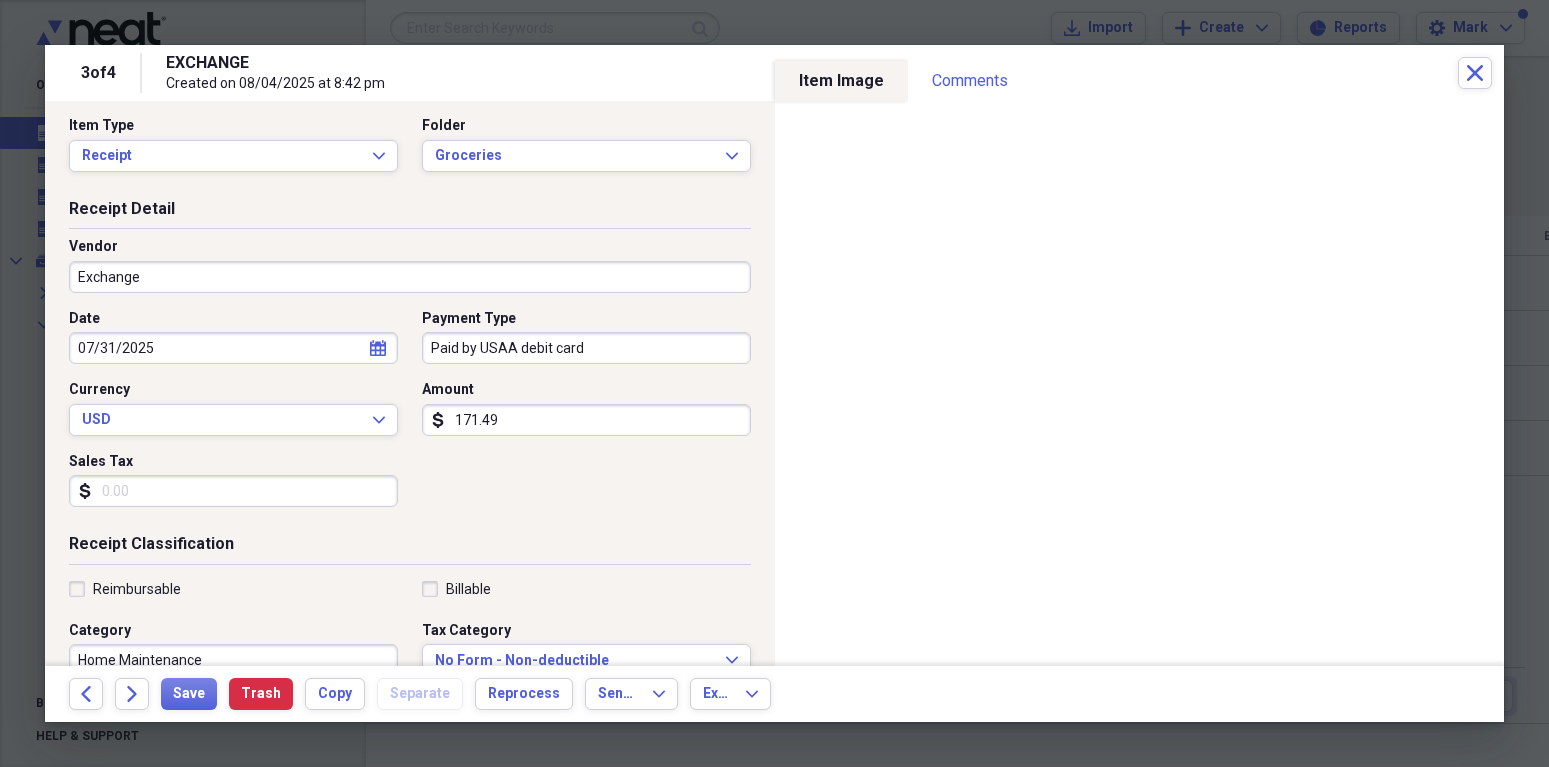 drag, startPoint x: 452, startPoint y: 410, endPoint x: 581, endPoint y: 415, distance: 129.09686 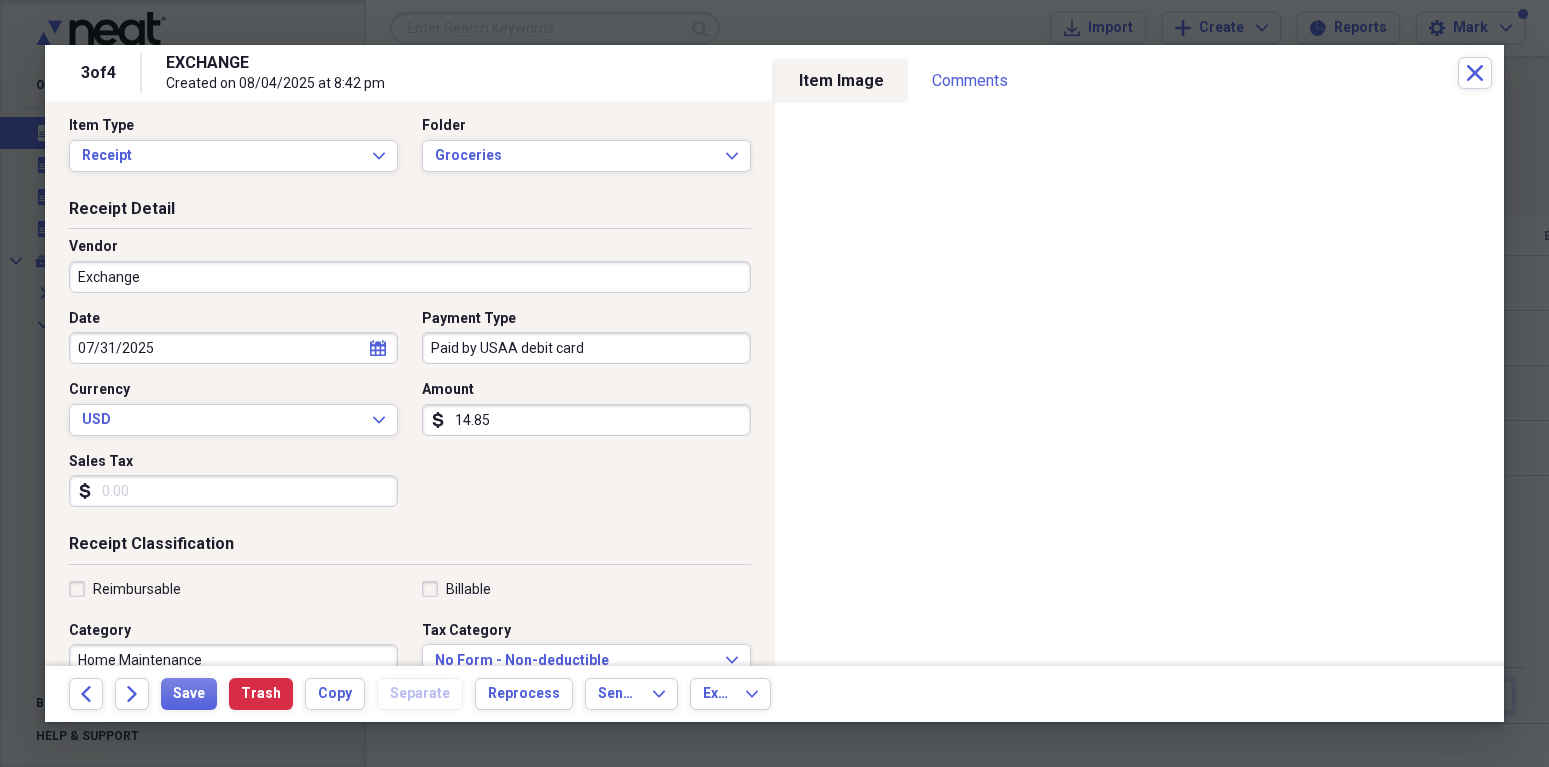 type on "148.54" 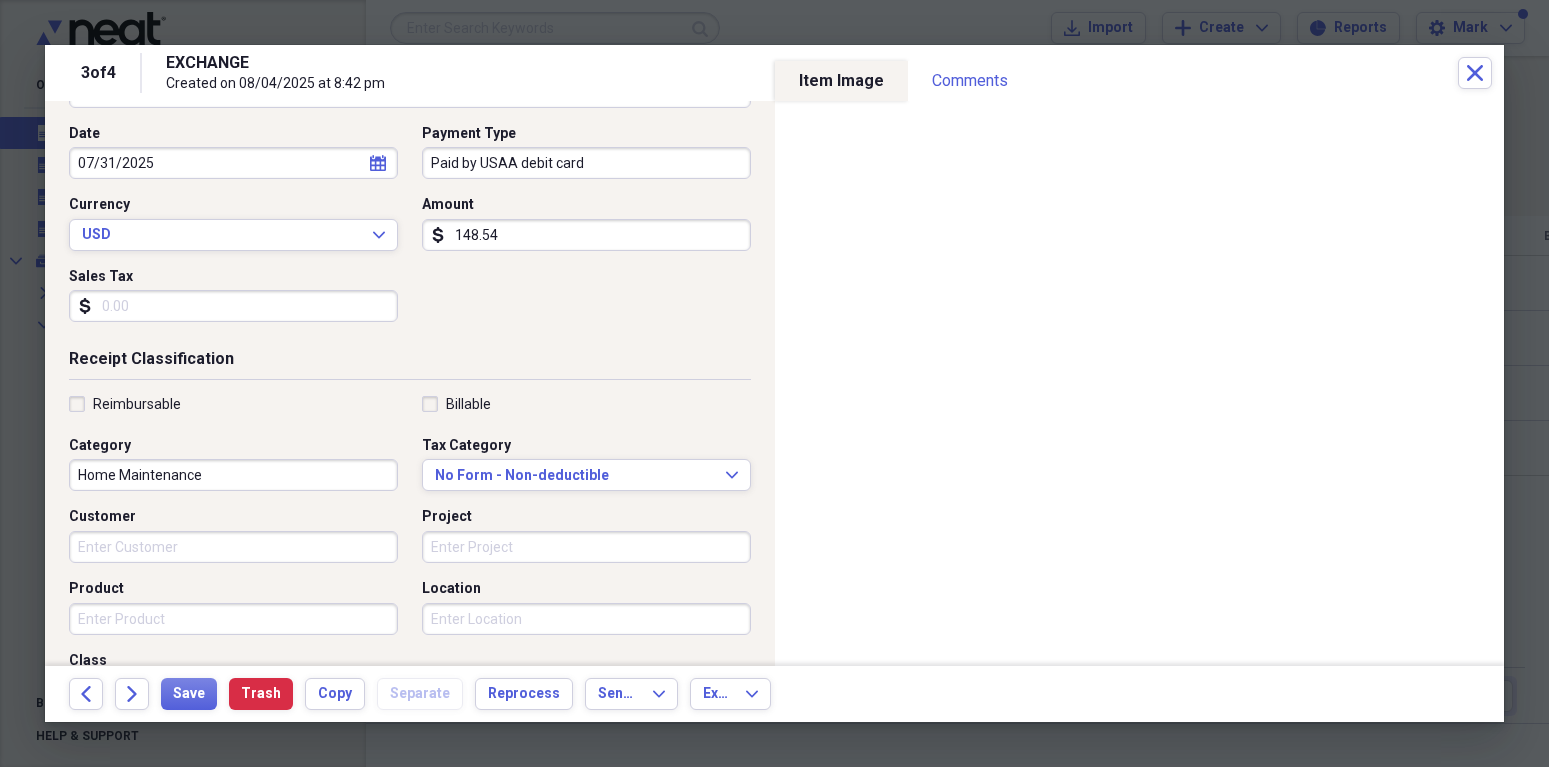 scroll, scrollTop: 196, scrollLeft: 0, axis: vertical 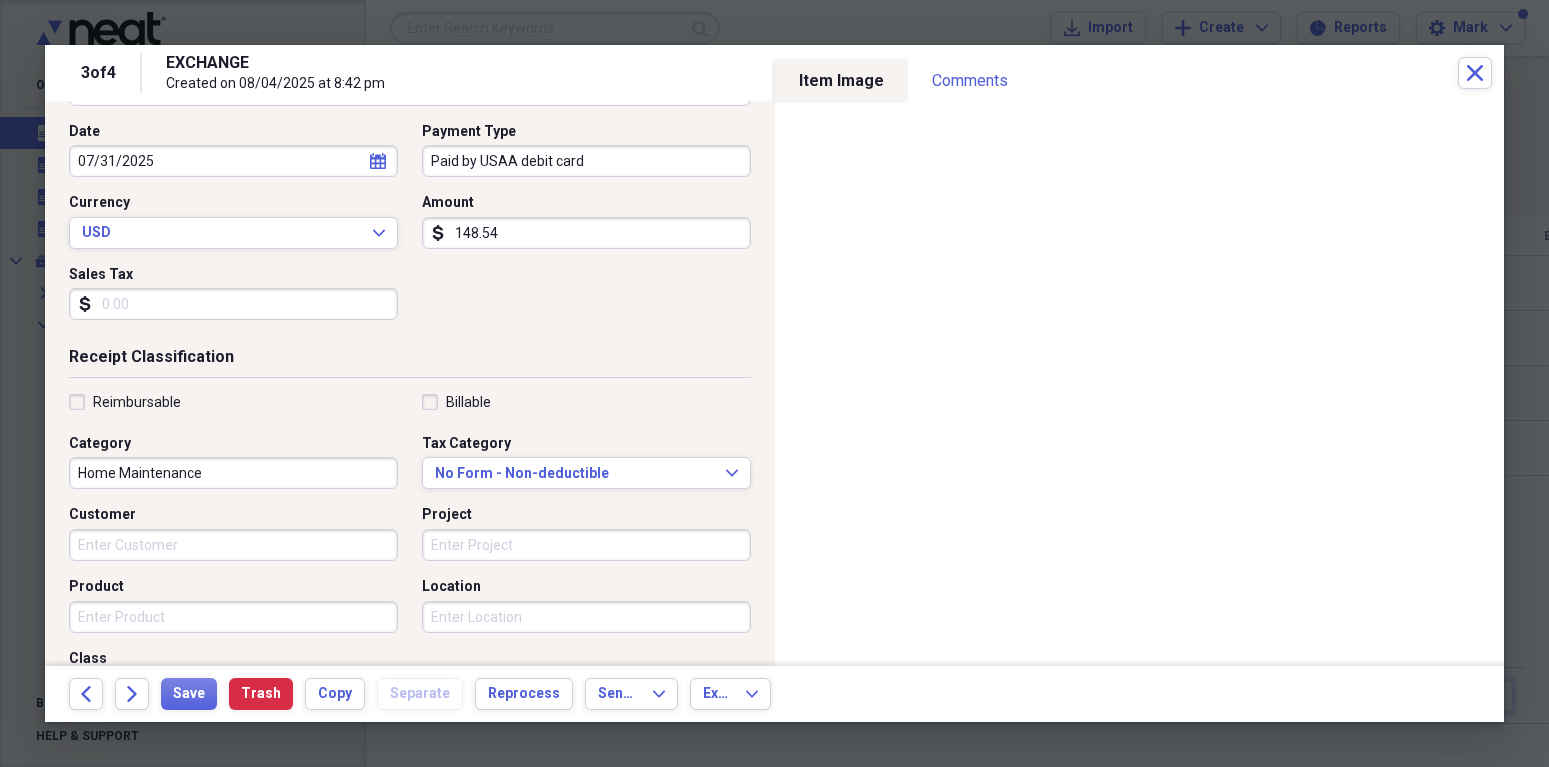 click on "Home Maintenance" at bounding box center [233, 473] 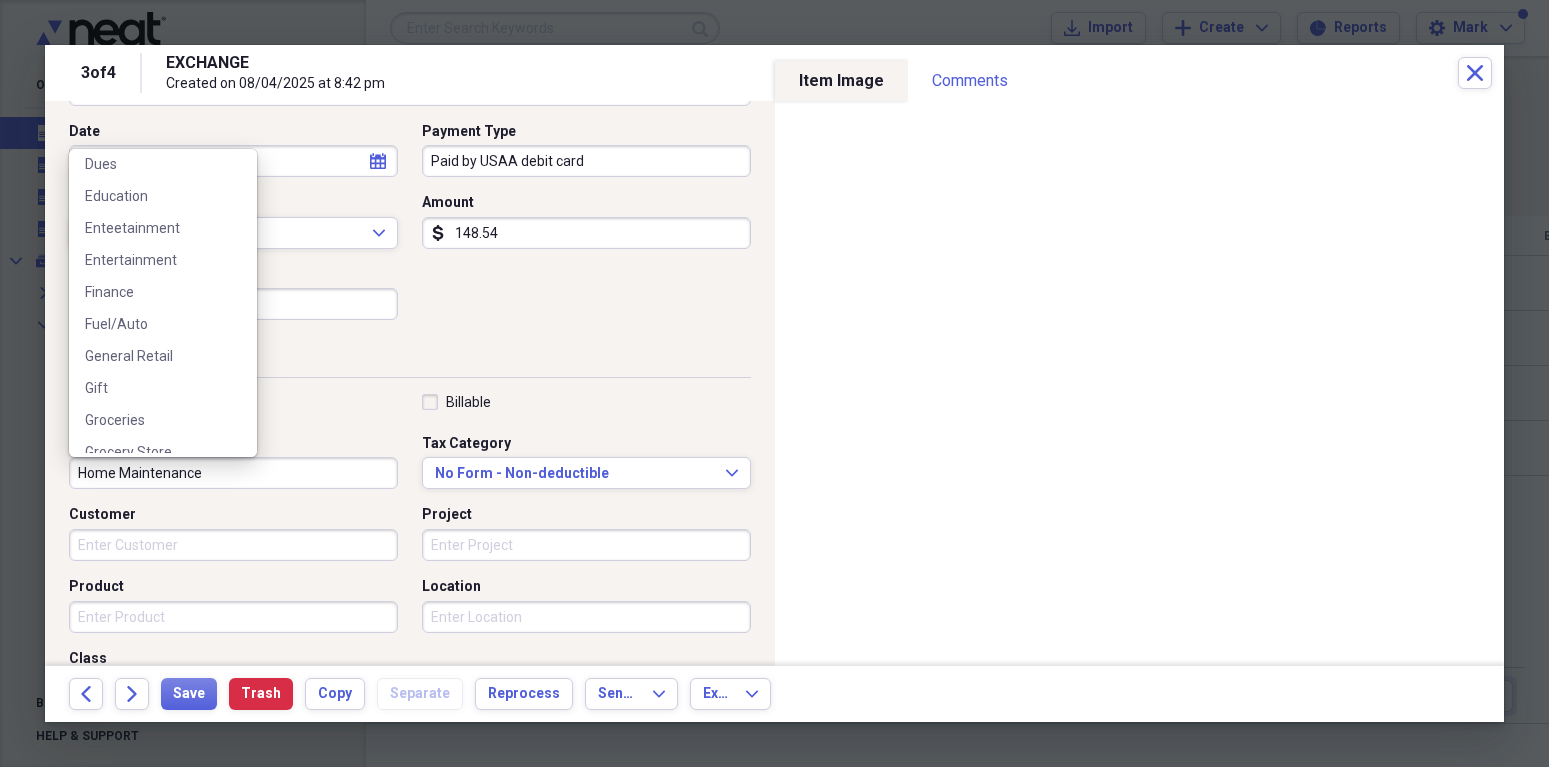 scroll, scrollTop: 547, scrollLeft: 0, axis: vertical 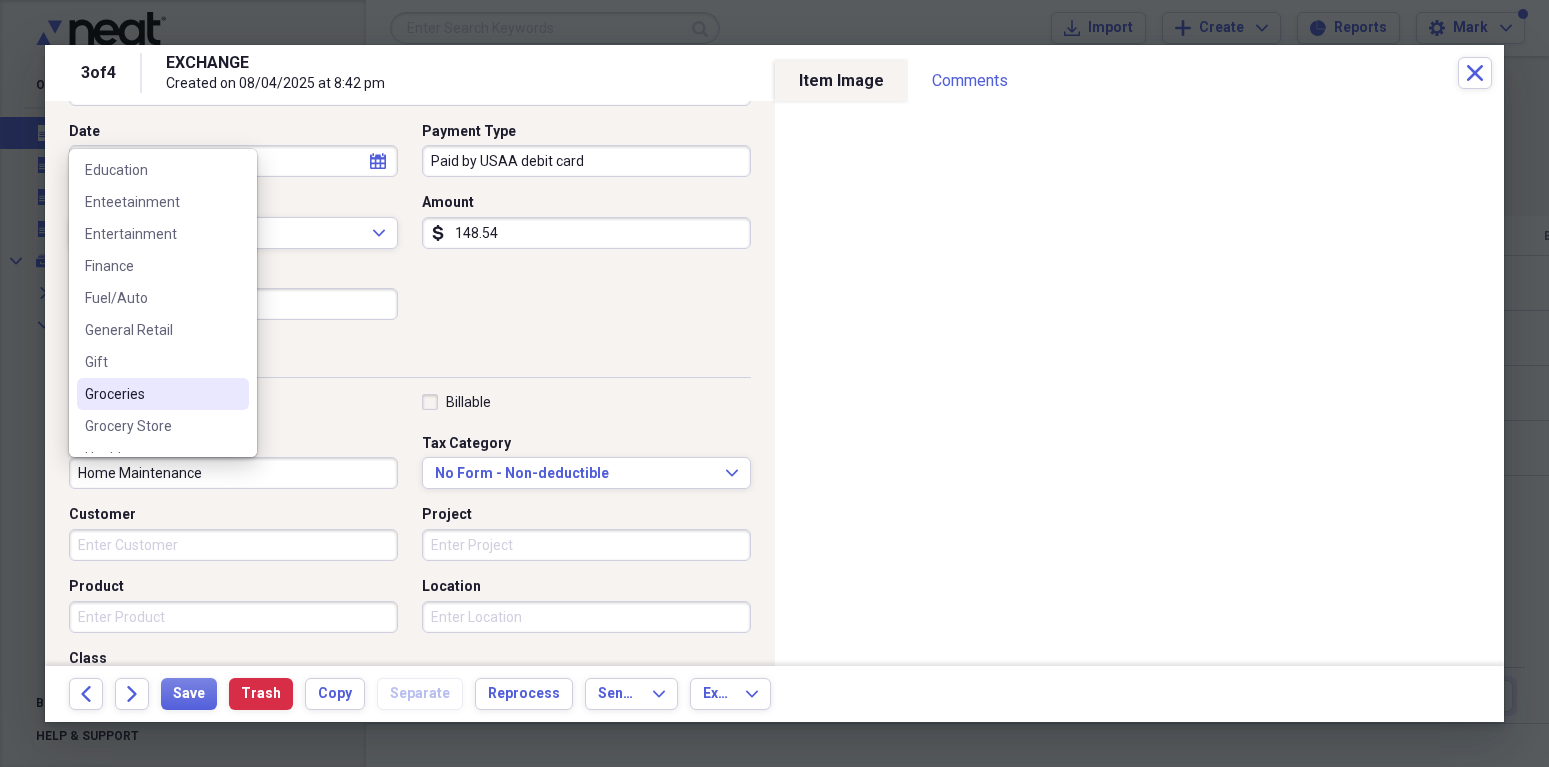 click on "Groceries" at bounding box center (151, 394) 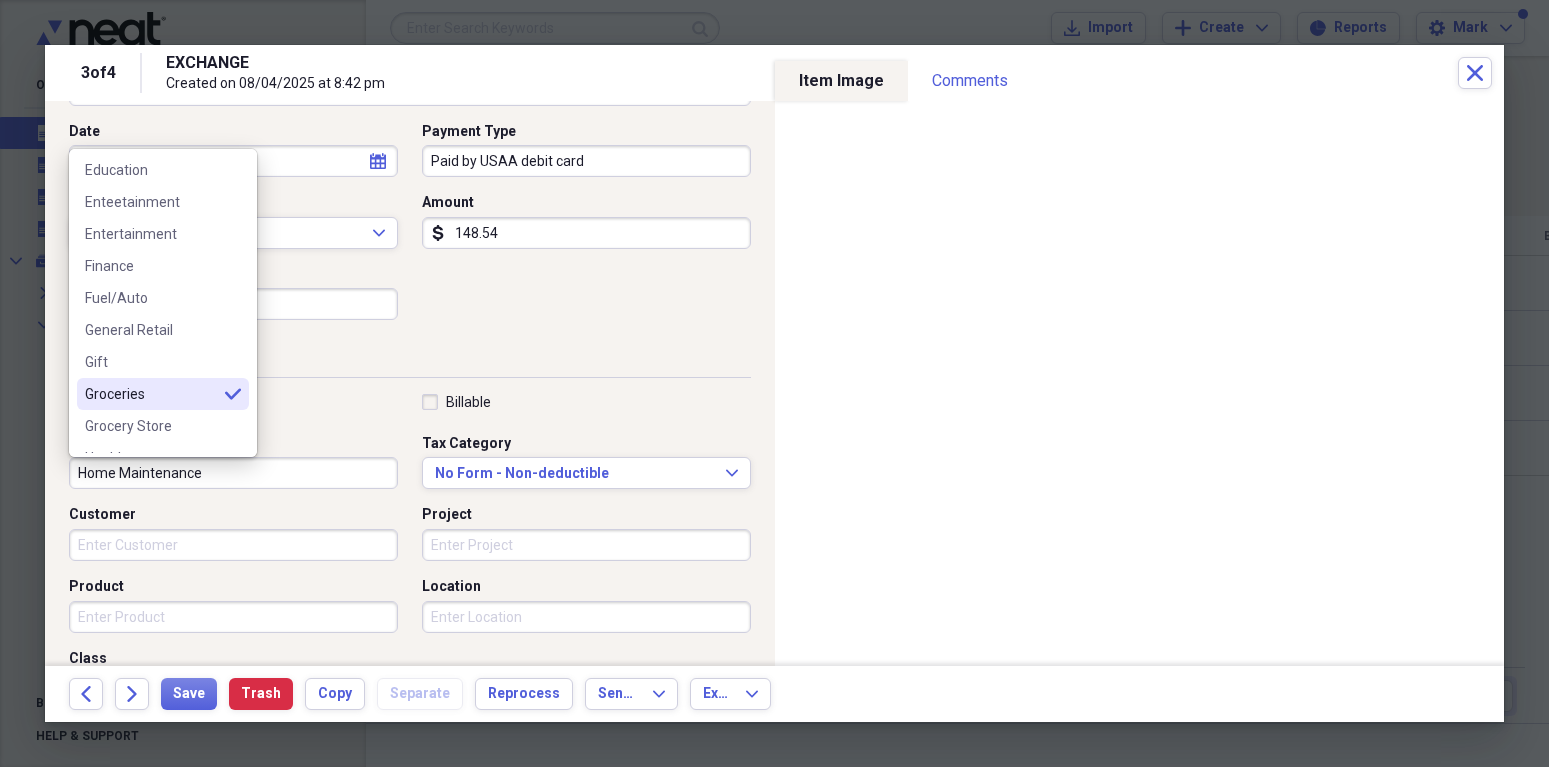 type on "Groceries" 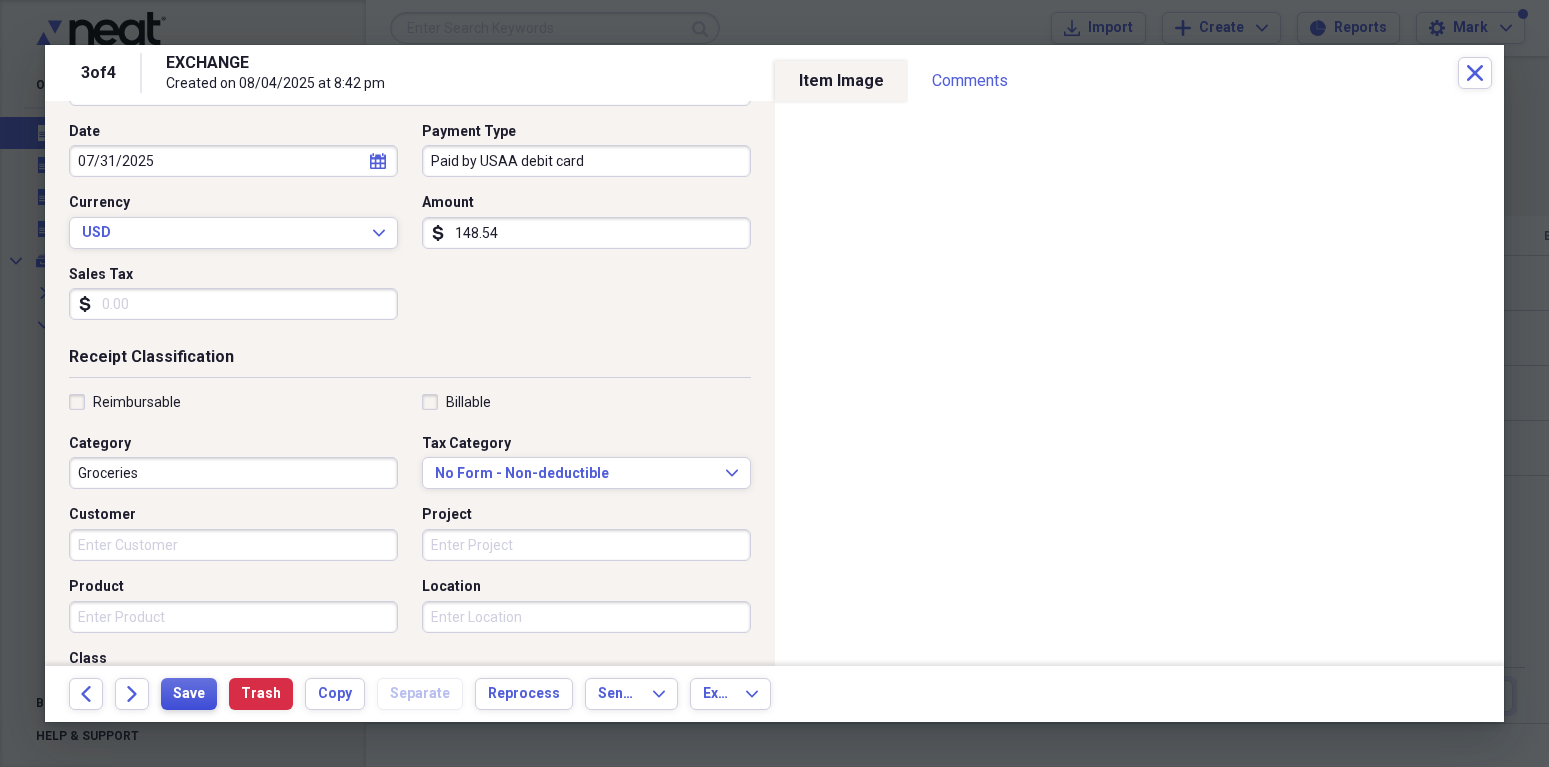 click on "Save" at bounding box center [189, 694] 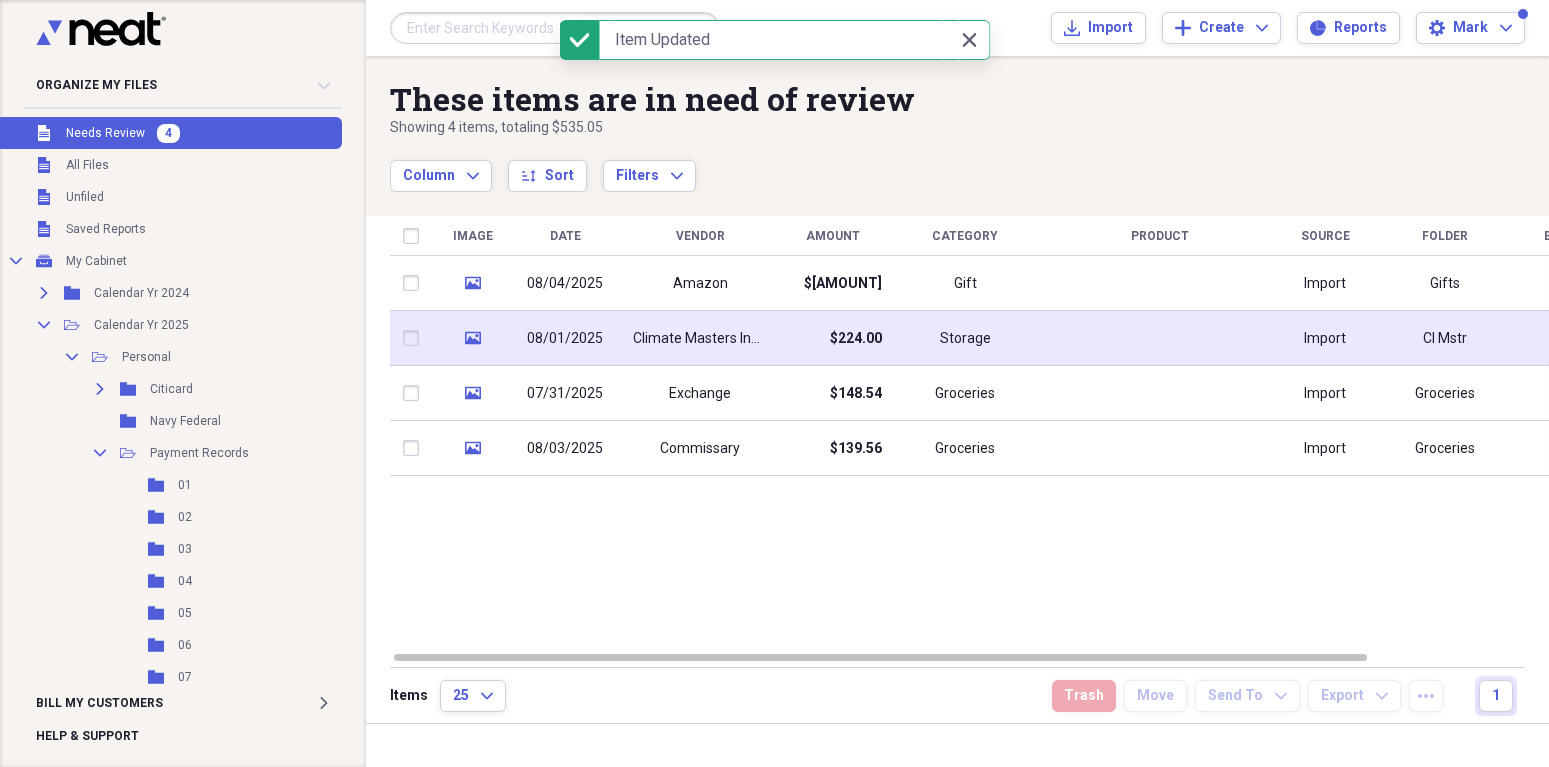 click on "08/01/2025" at bounding box center (565, 338) 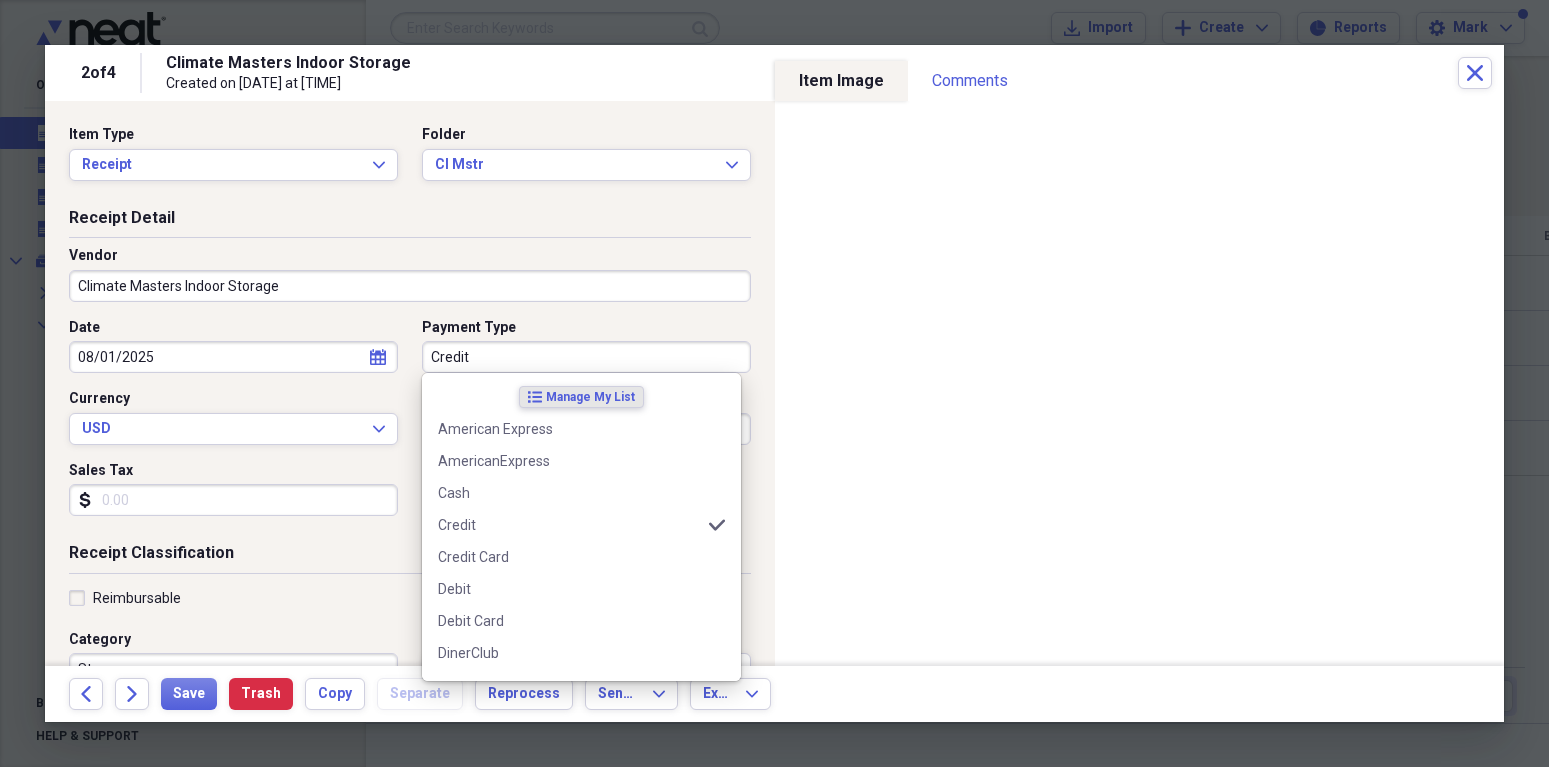 drag, startPoint x: 425, startPoint y: 355, endPoint x: 484, endPoint y: 350, distance: 59.211487 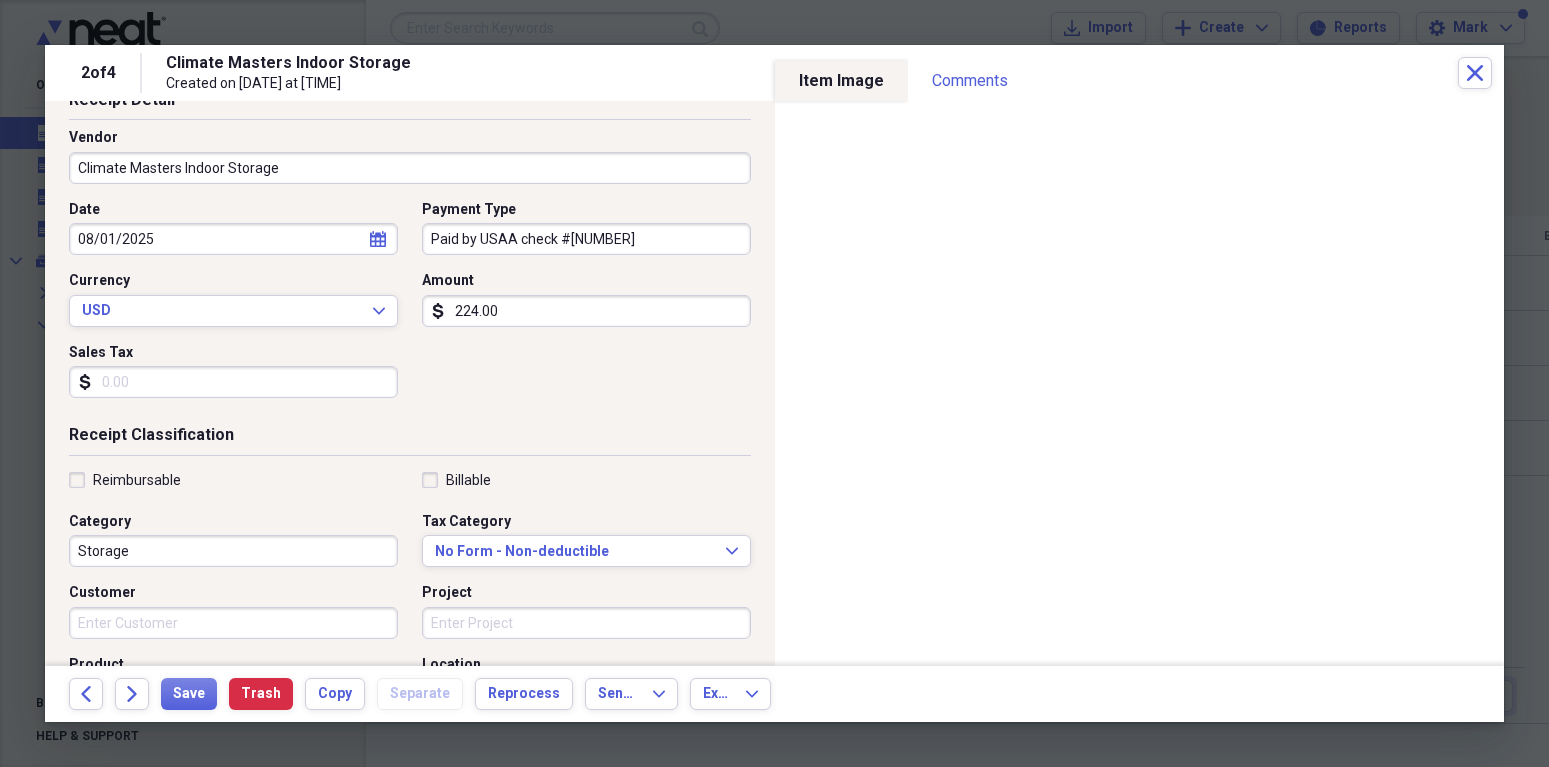 scroll, scrollTop: 119, scrollLeft: 0, axis: vertical 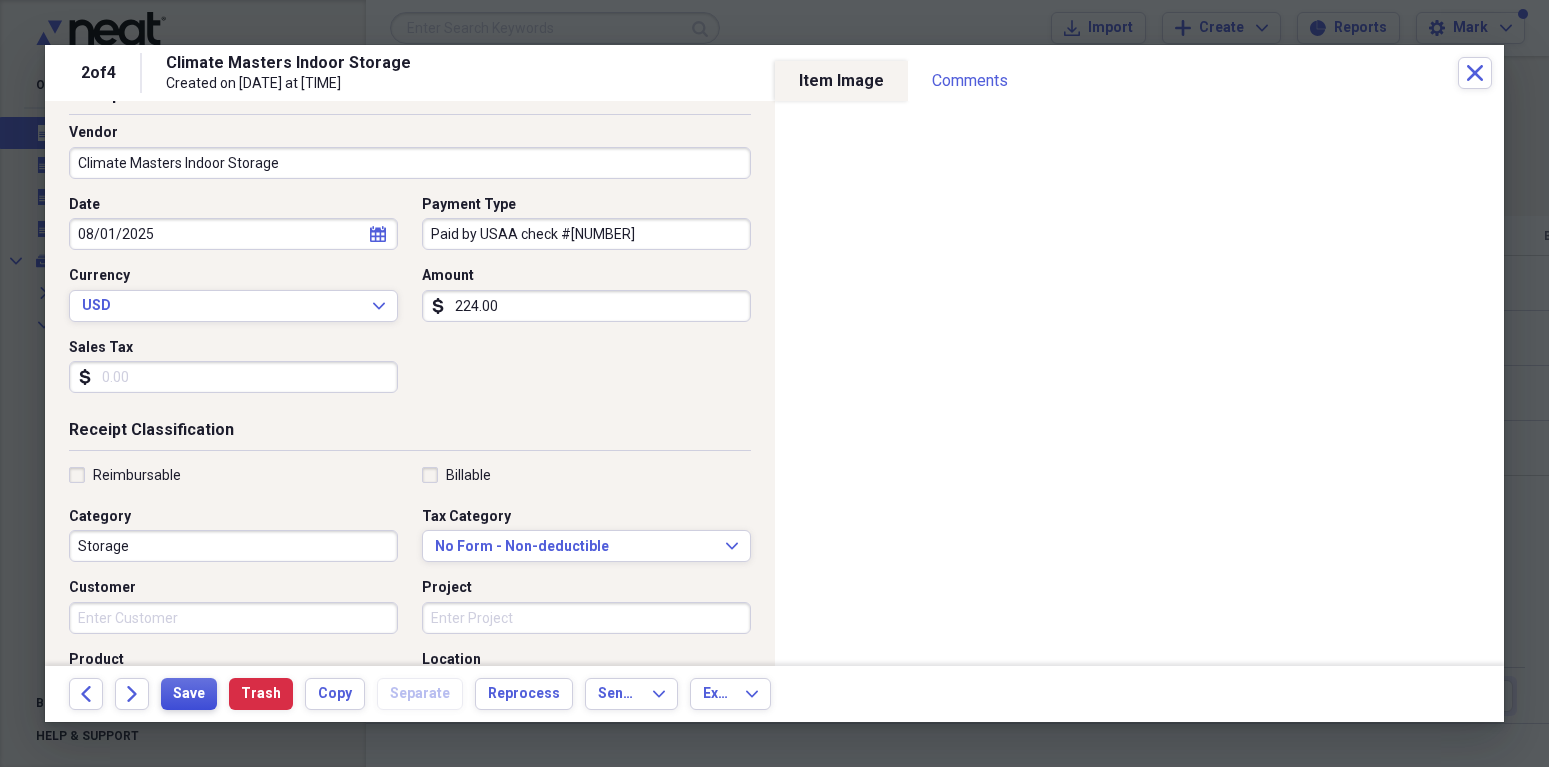 type on "Paid by USAA check #[NUMBER]" 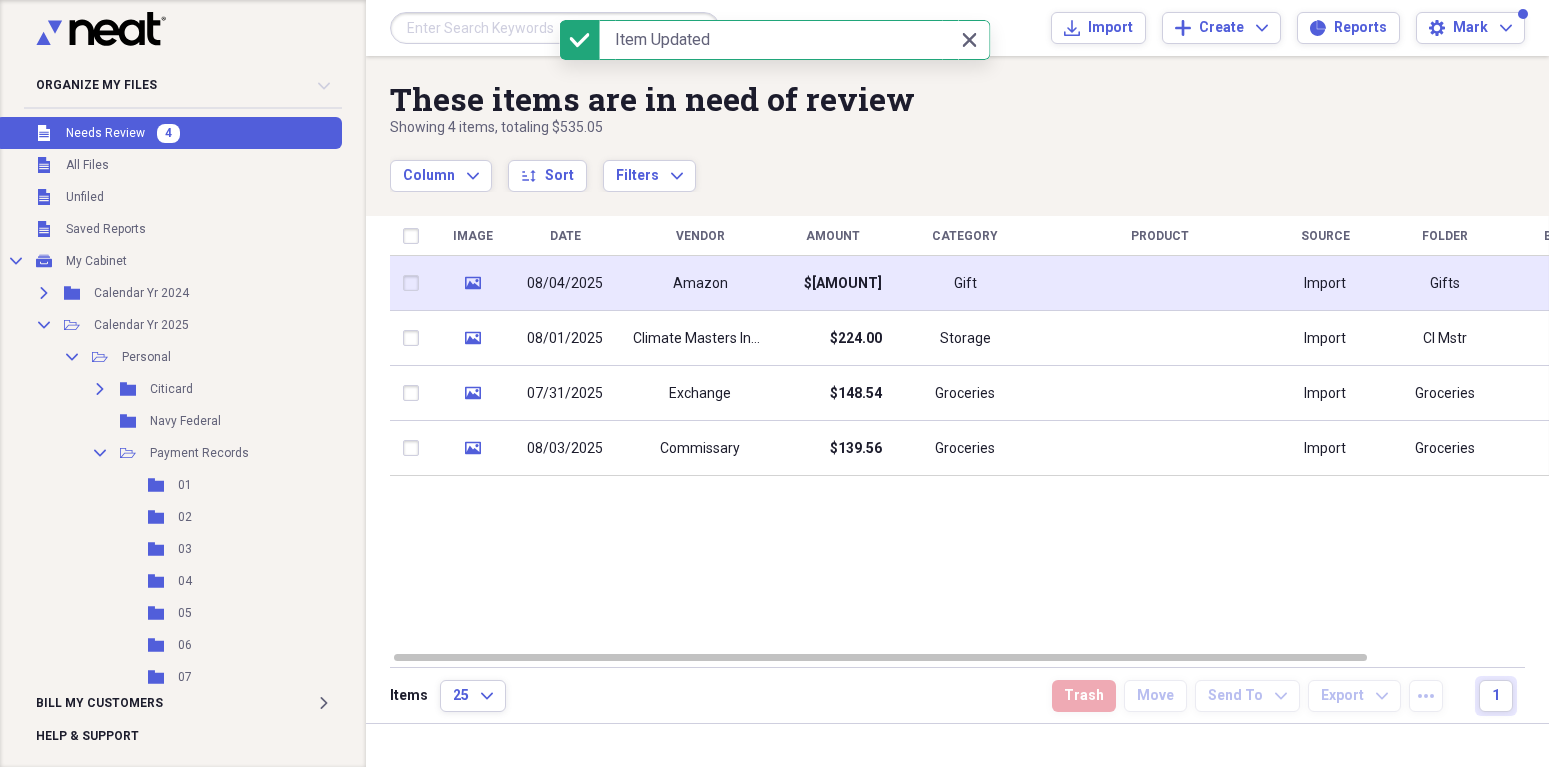 click on "08/04/2025" at bounding box center (565, 283) 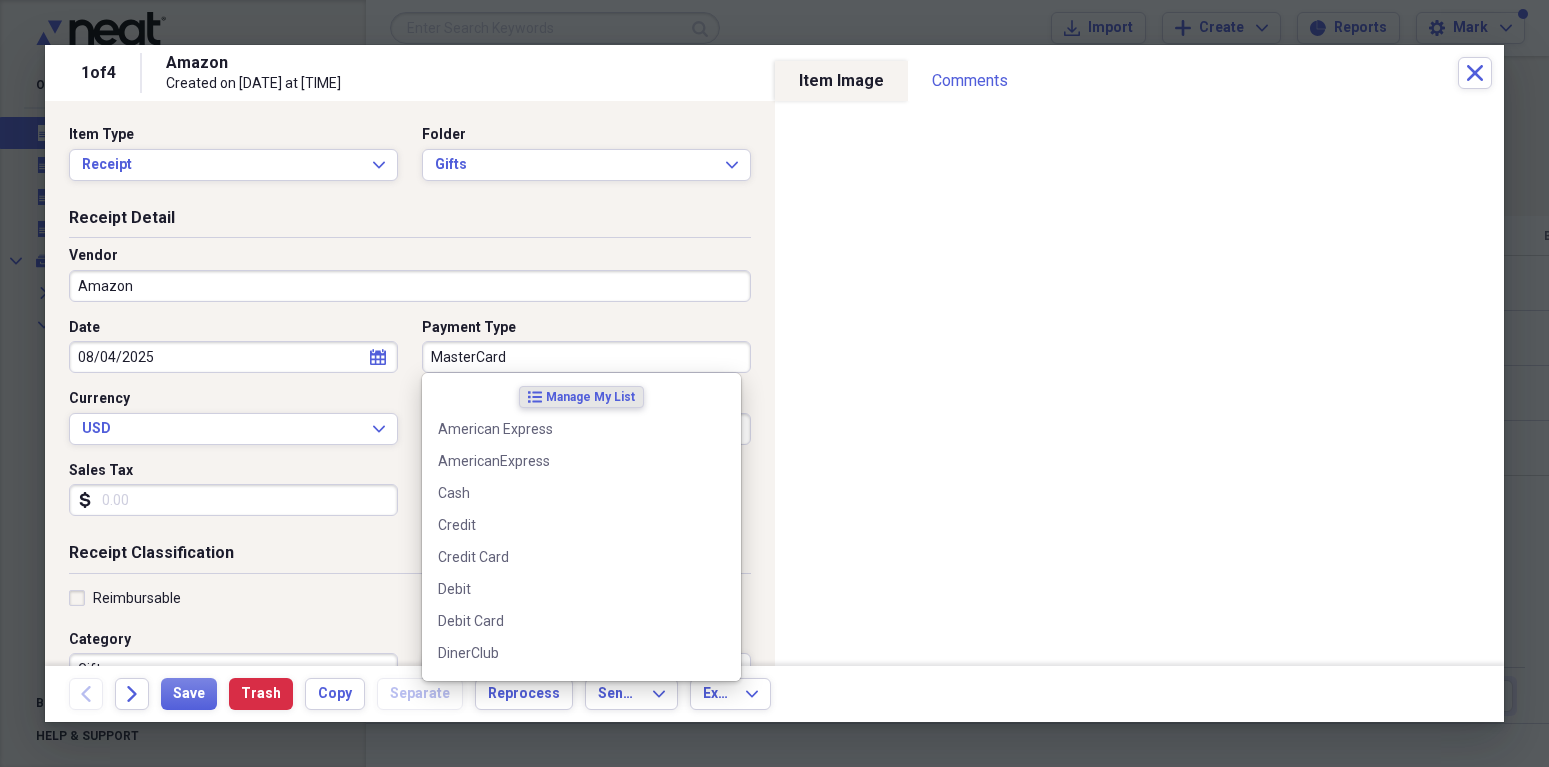 drag, startPoint x: 428, startPoint y: 347, endPoint x: 530, endPoint y: 352, distance: 102.122475 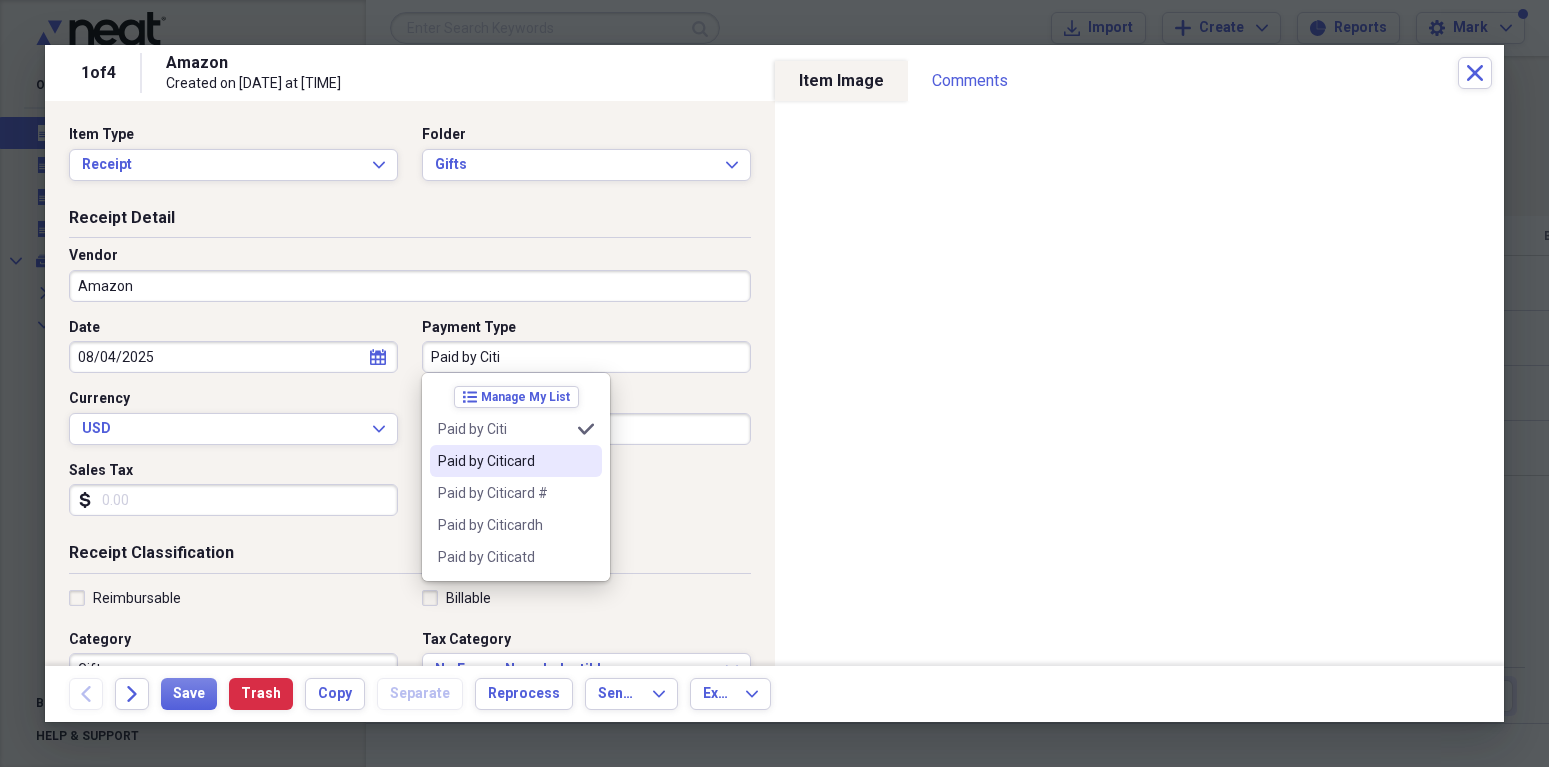 click on "Paid by Citicard" at bounding box center [504, 461] 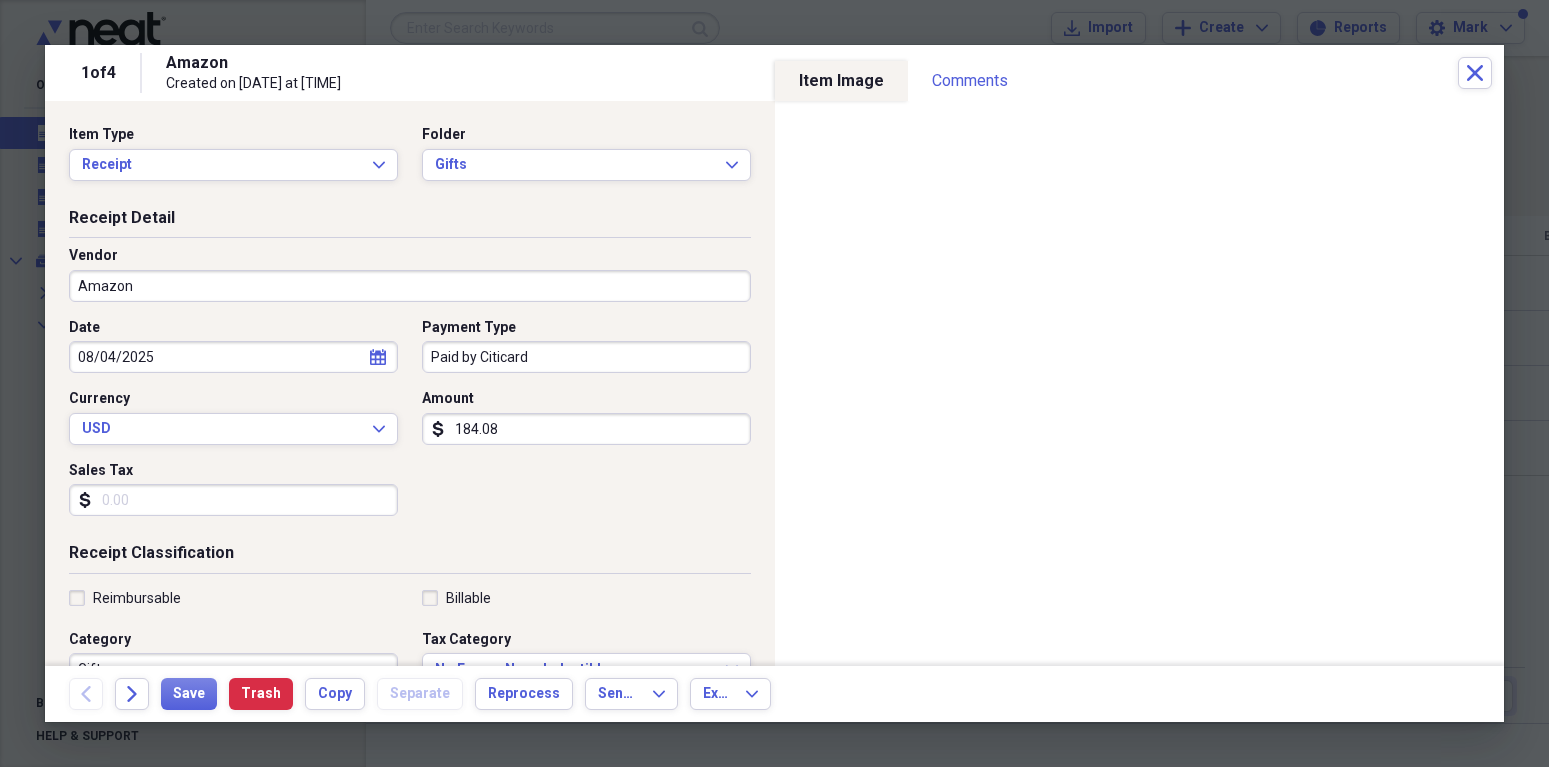 click on "Sales Tax" at bounding box center [233, 500] 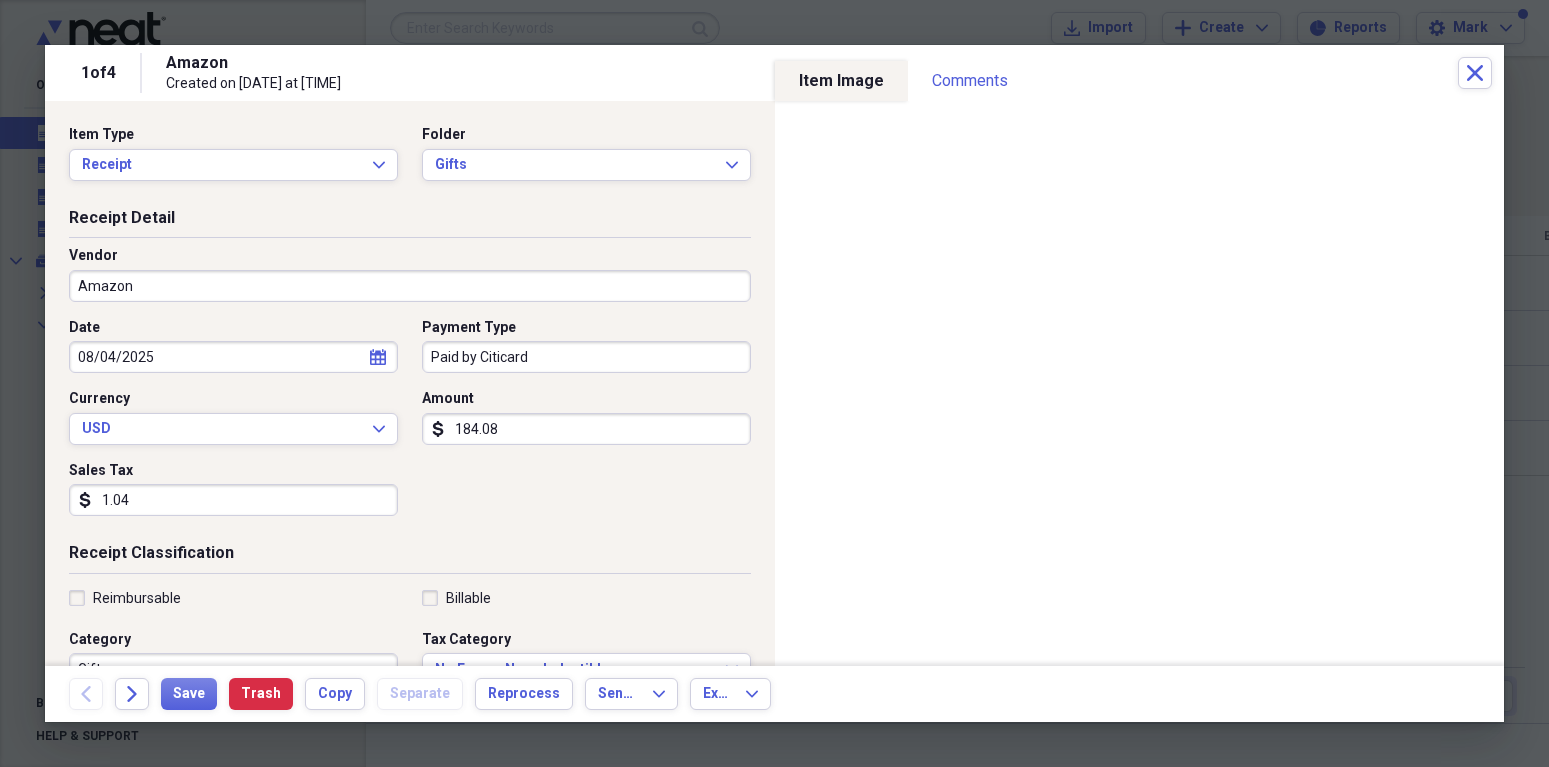 type on "10.42" 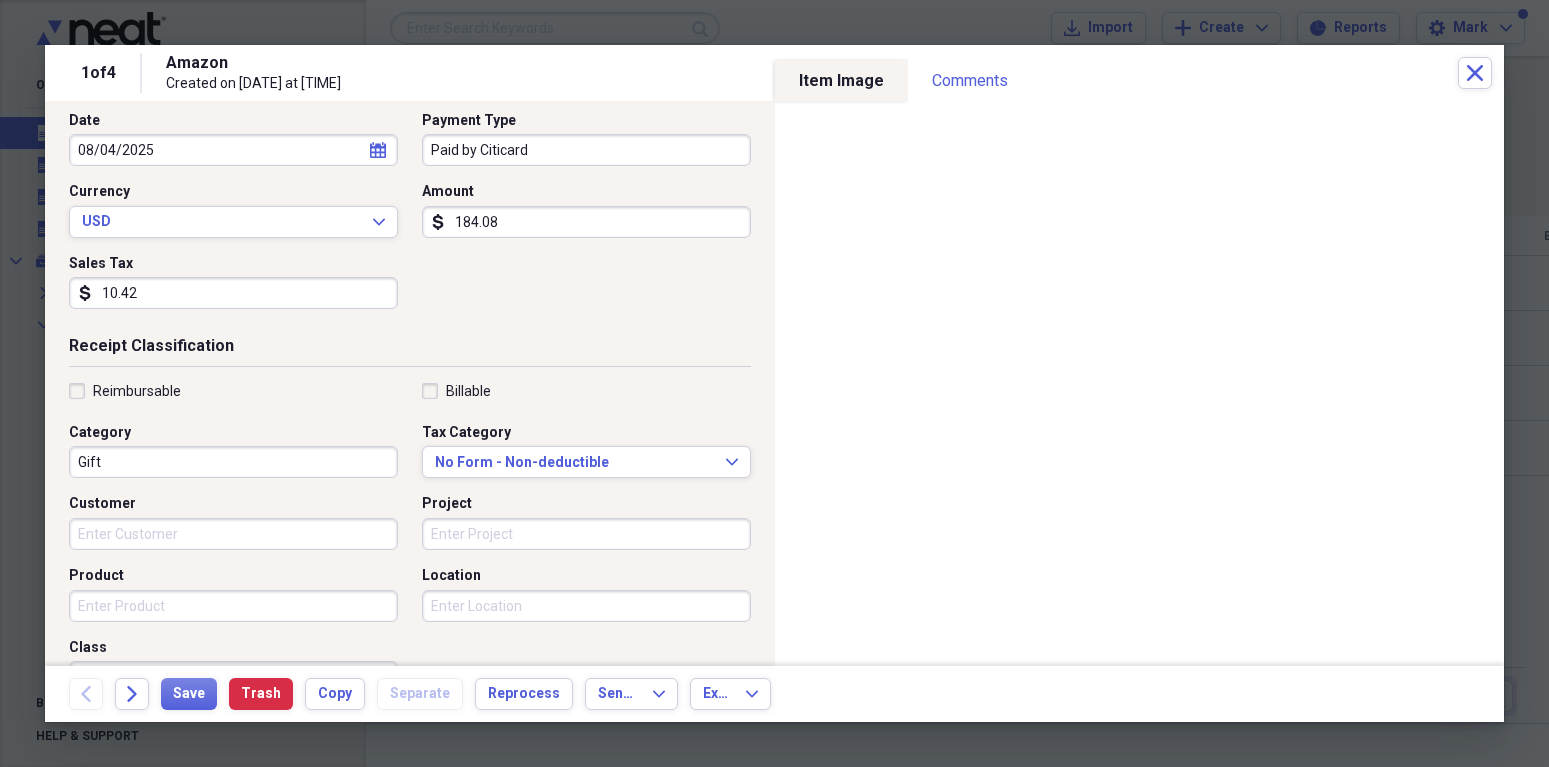 scroll, scrollTop: 216, scrollLeft: 0, axis: vertical 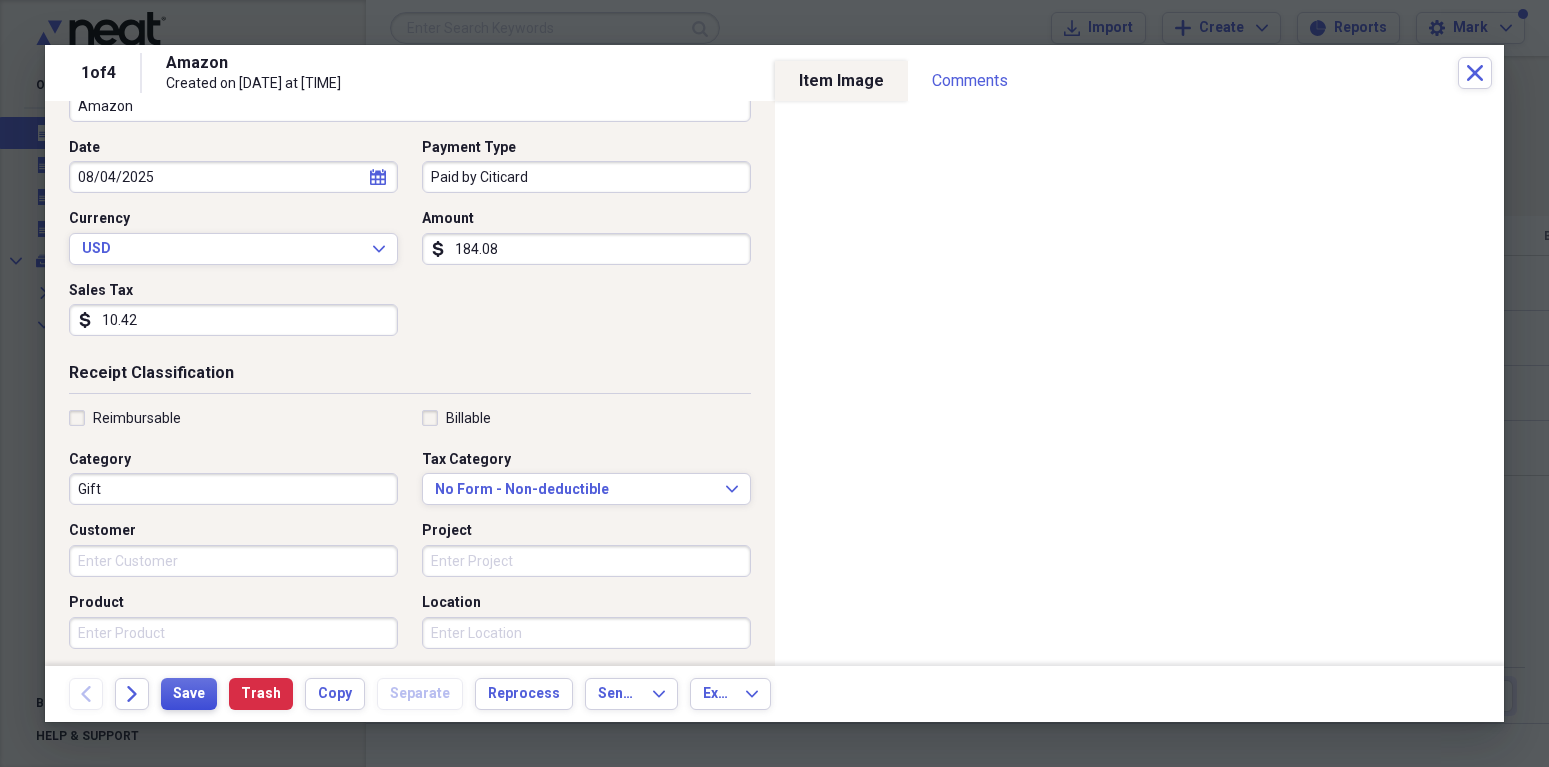 click on "Save" at bounding box center [189, 694] 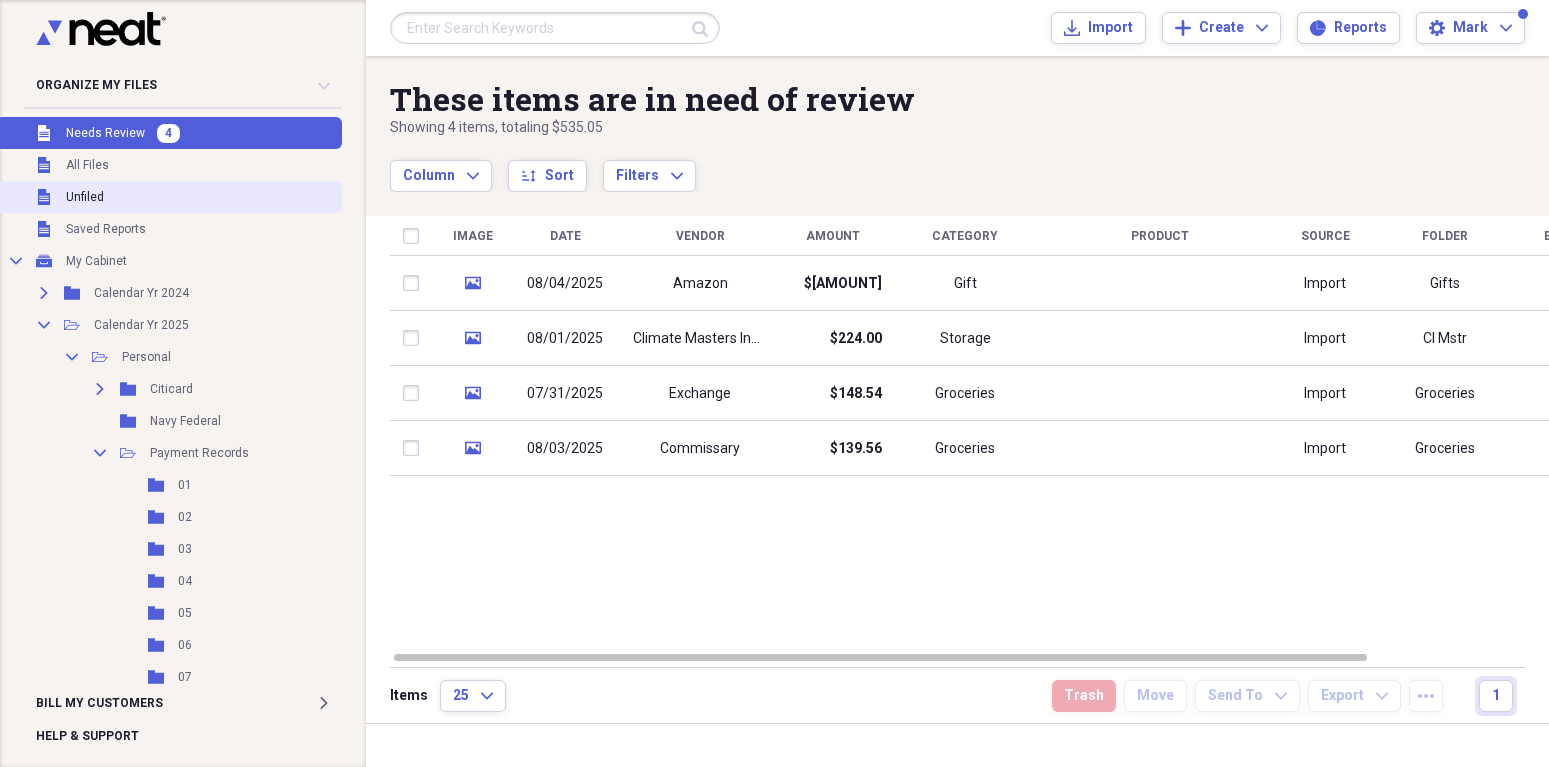 click on "Unfiled" at bounding box center [85, 197] 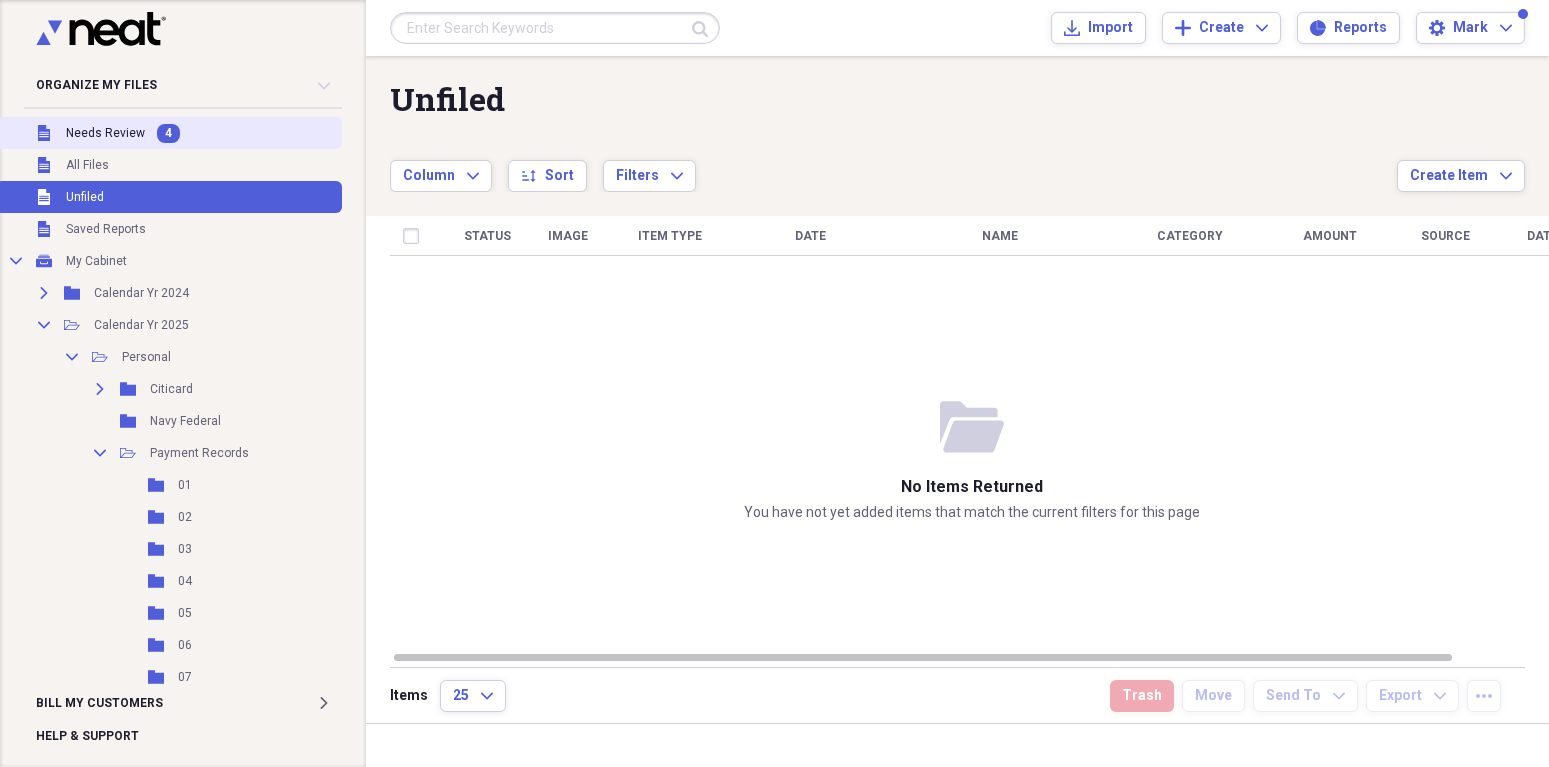 click on "Needs Review" at bounding box center (105, 133) 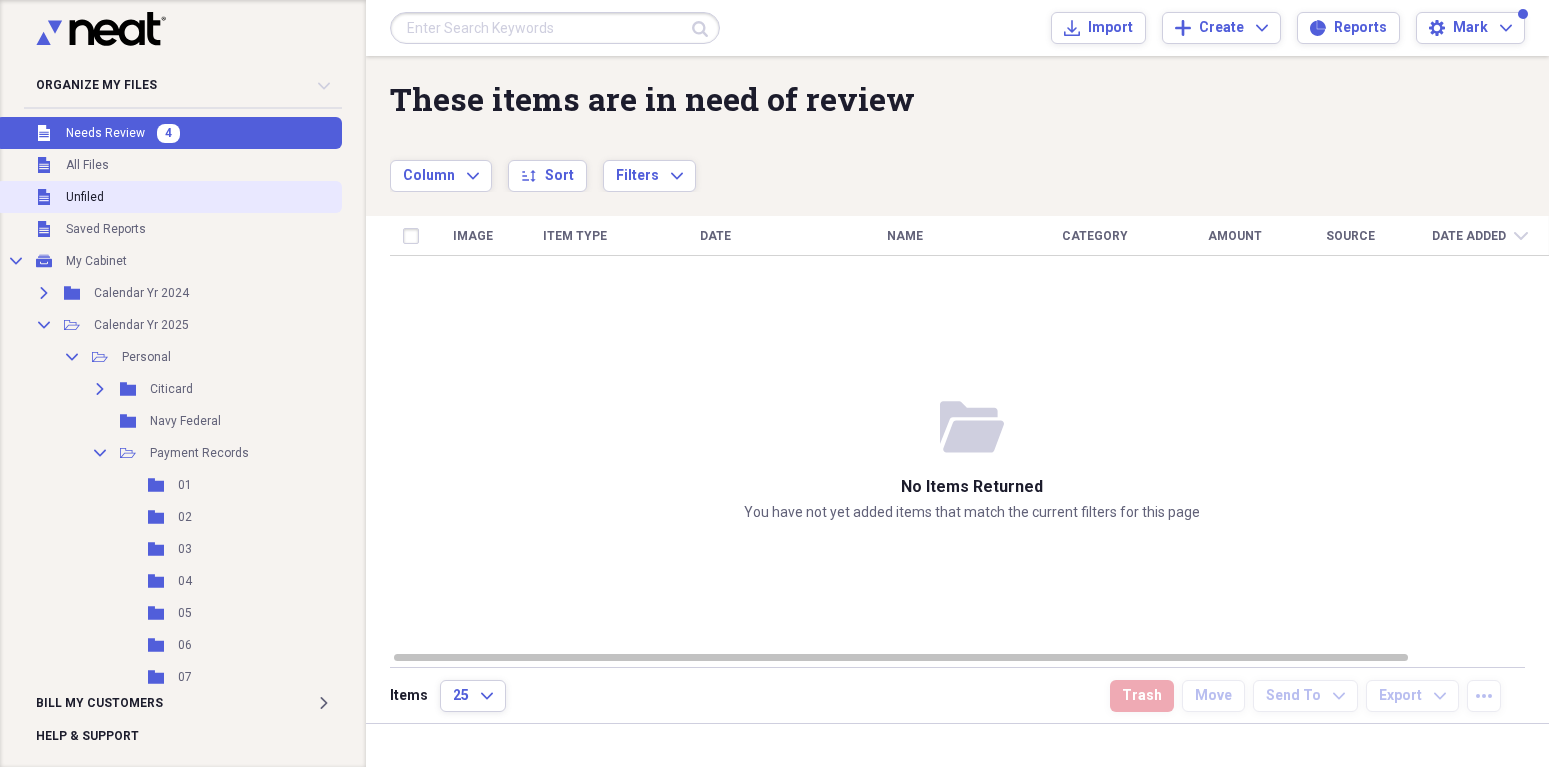 click on "Unfiled" at bounding box center [85, 197] 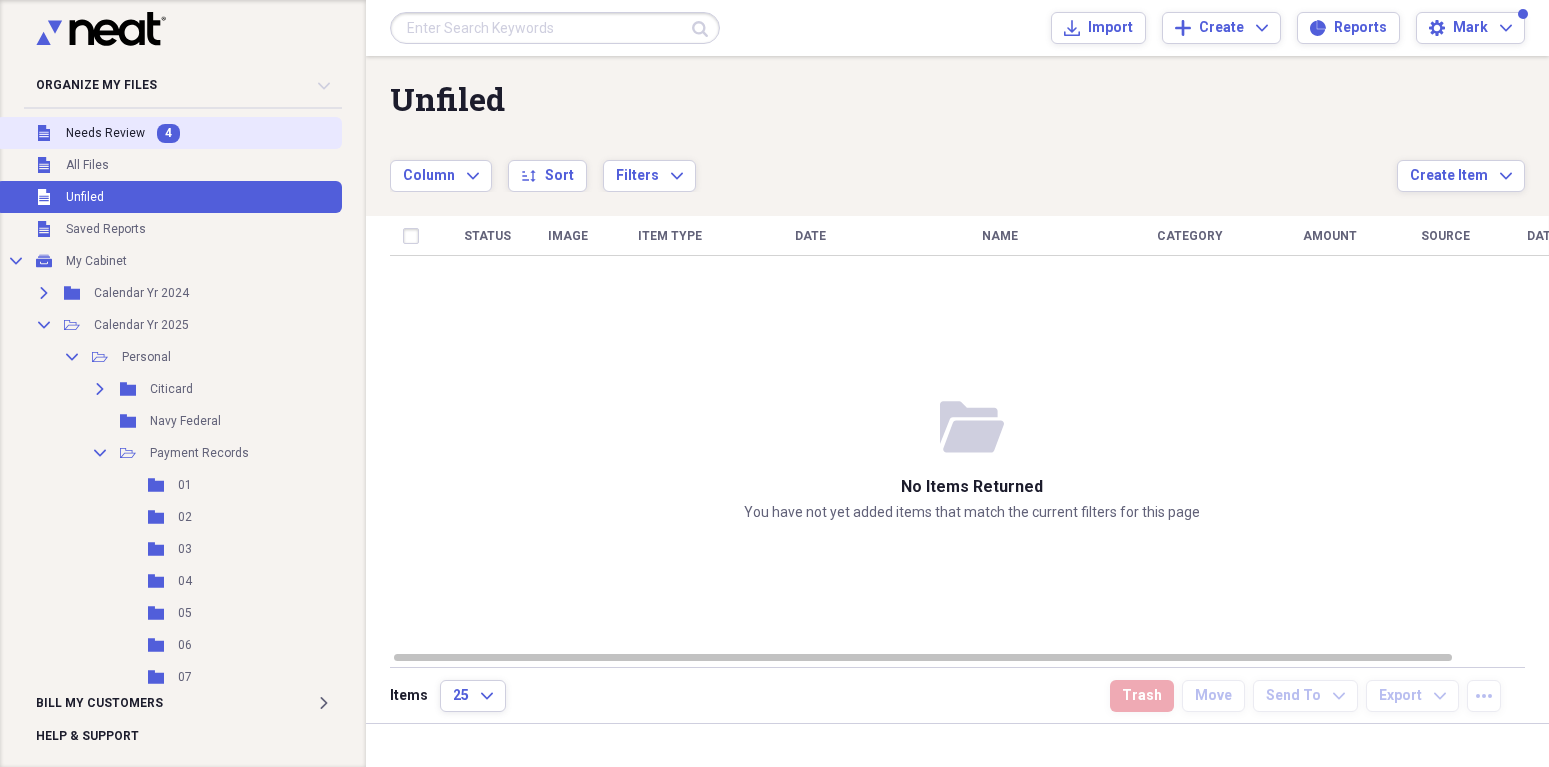 click on "Needs Review" at bounding box center (105, 133) 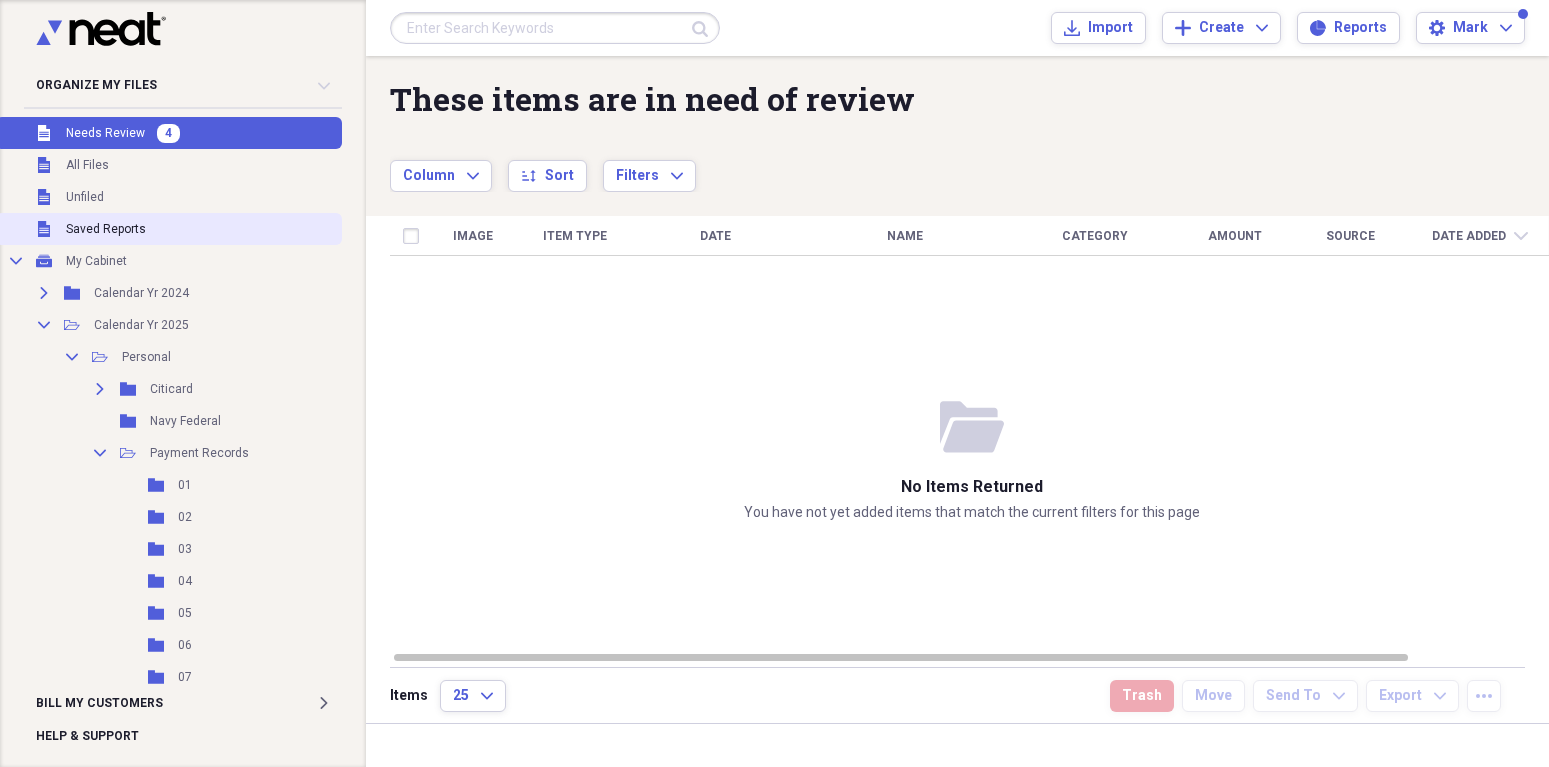 click on "Saved Reports" at bounding box center [106, 229] 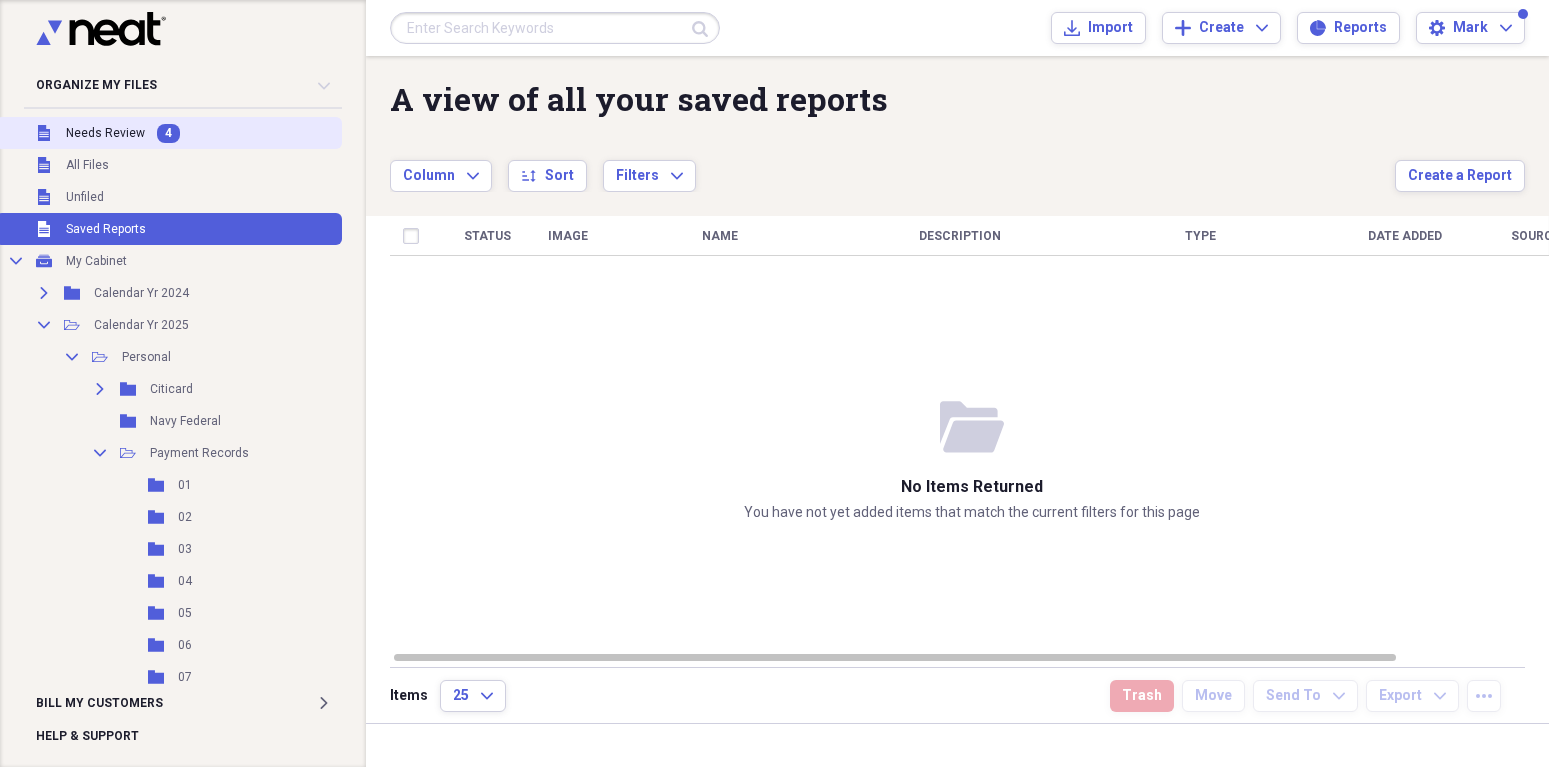 click on "Needs Review" at bounding box center [105, 133] 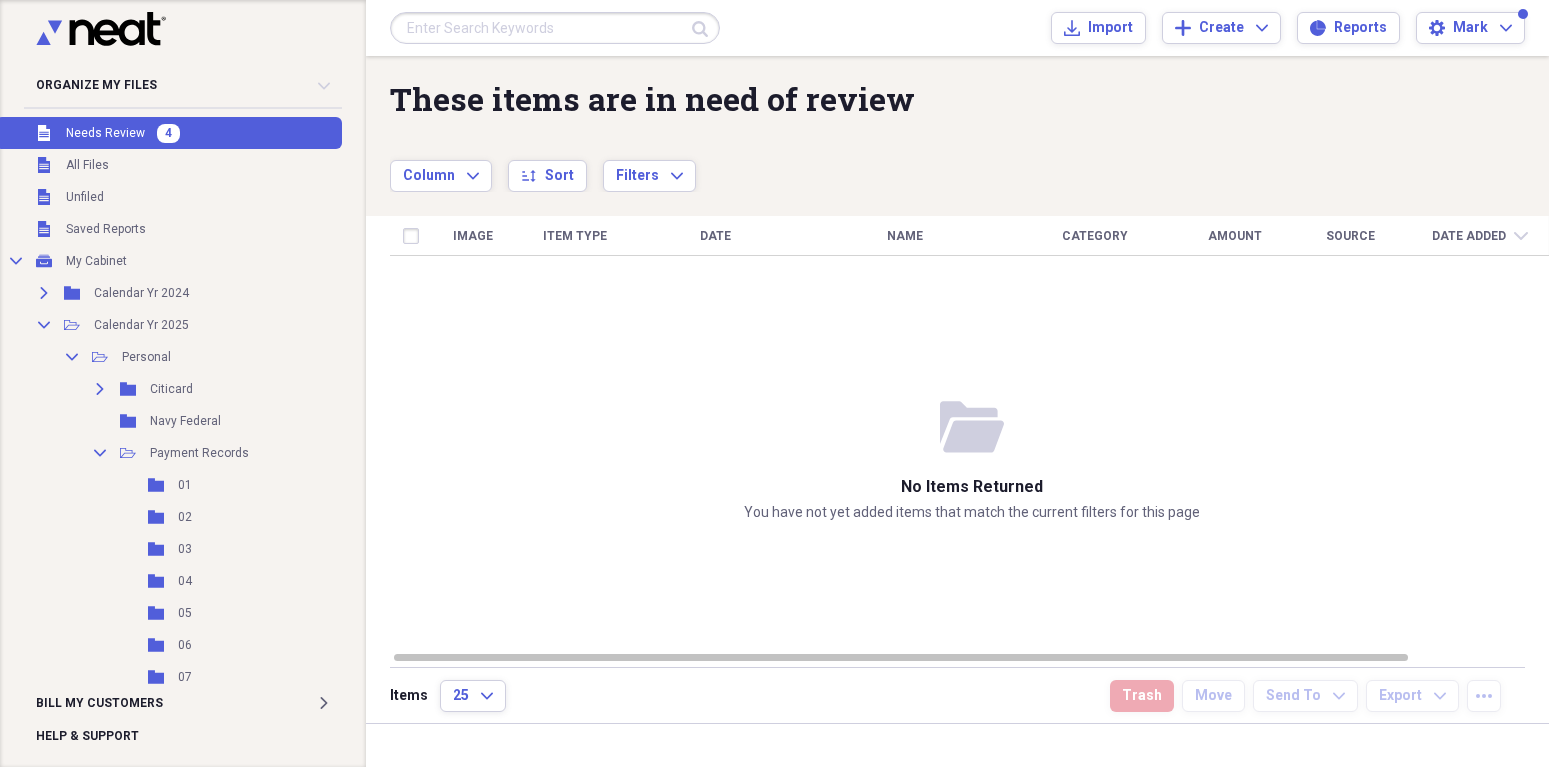 drag, startPoint x: 1548, startPoint y: 498, endPoint x: 1500, endPoint y: 515, distance: 50.92151 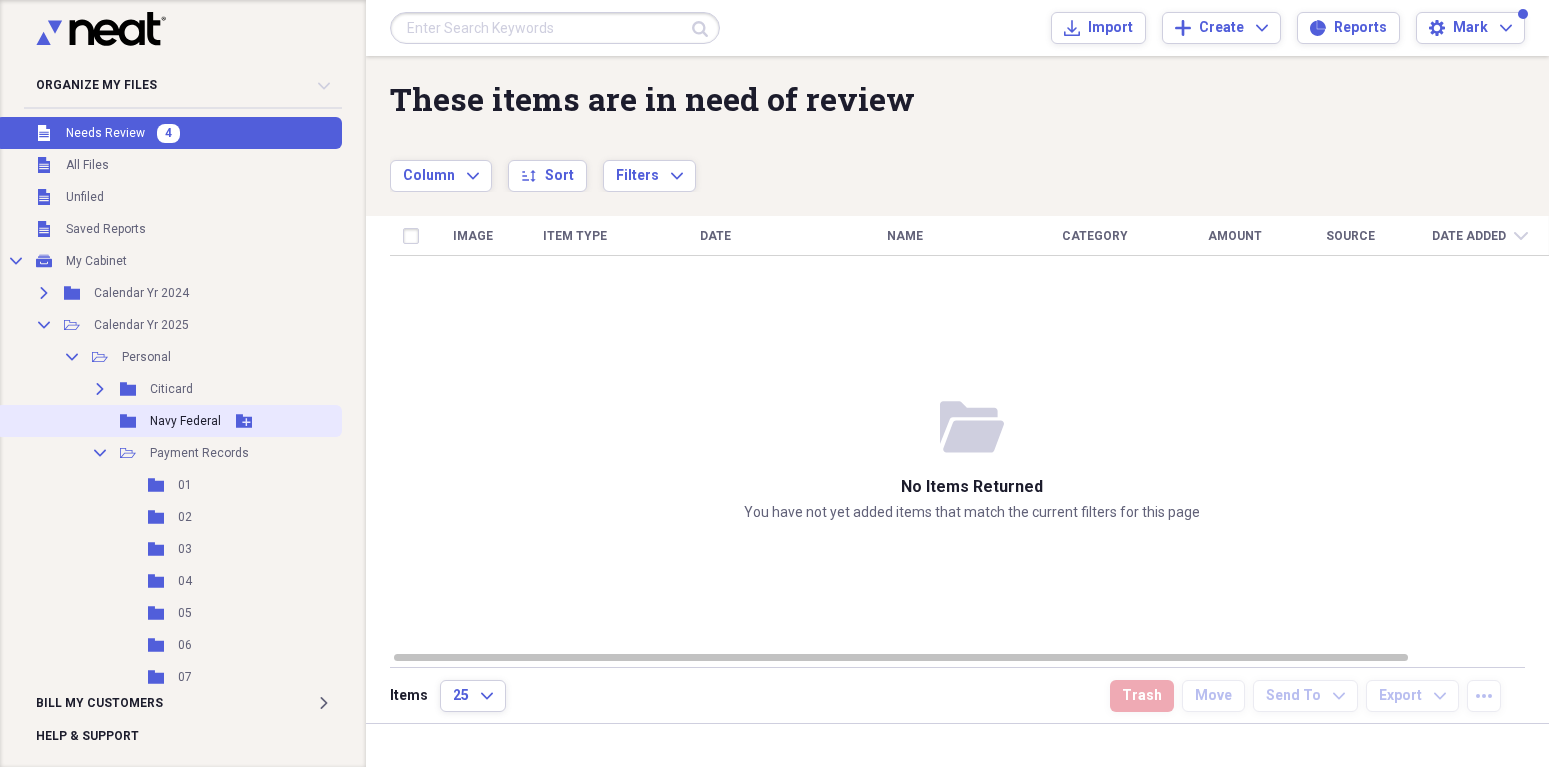 click on "Navy Federal" at bounding box center [185, 421] 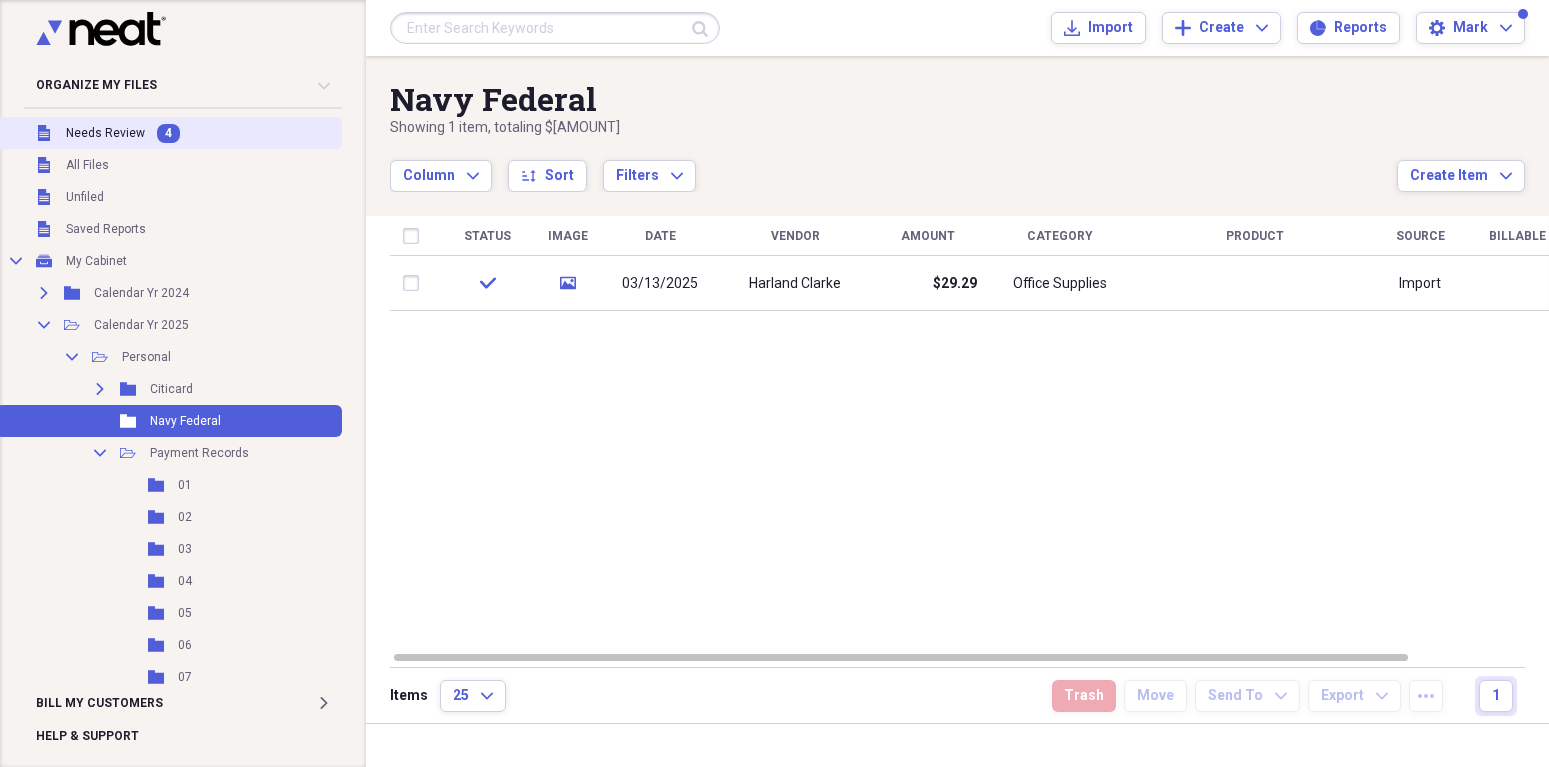 click on "Needs Review" at bounding box center [105, 133] 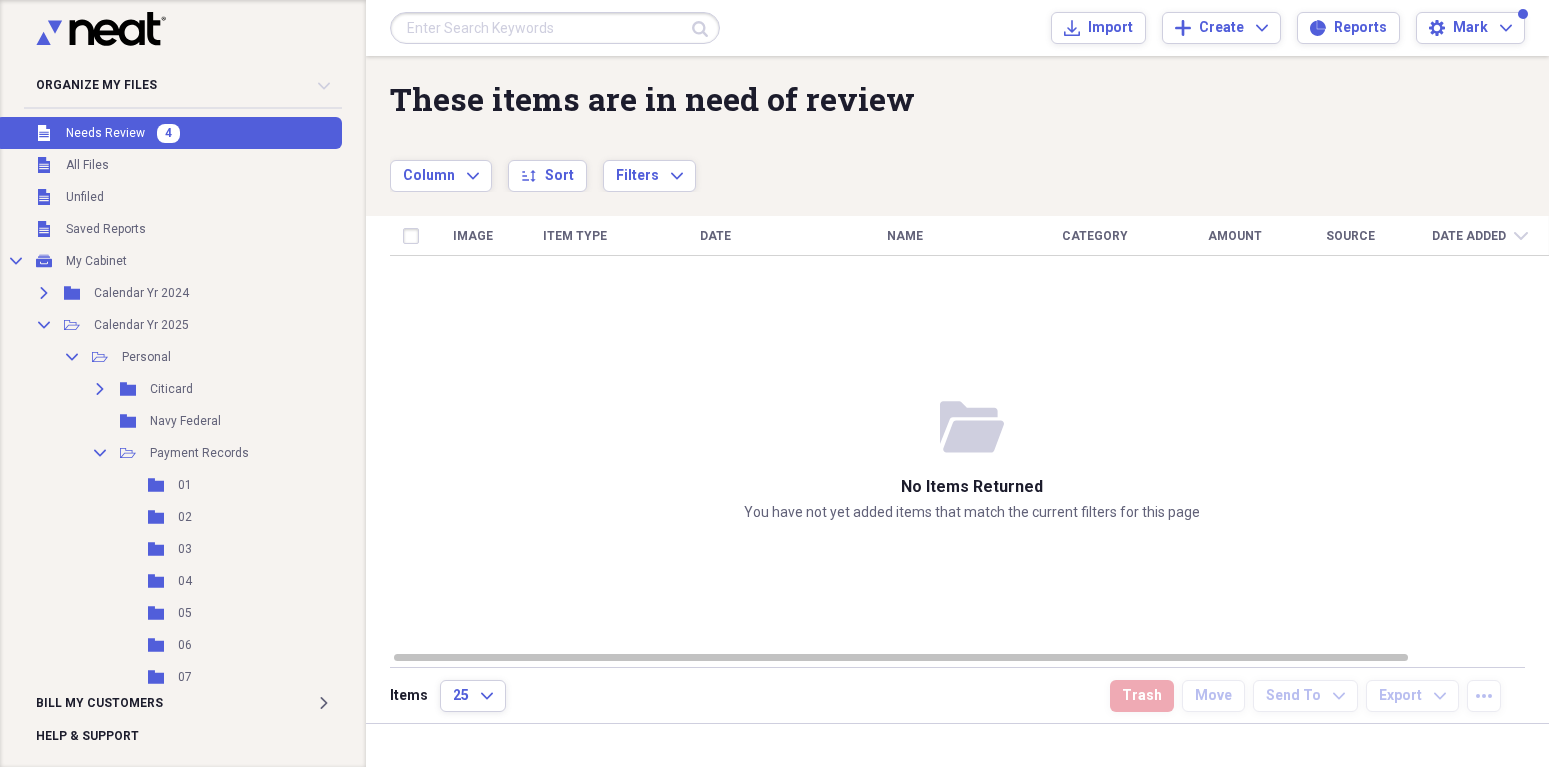 drag, startPoint x: 1537, startPoint y: 174, endPoint x: 1532, endPoint y: 331, distance: 157.0796 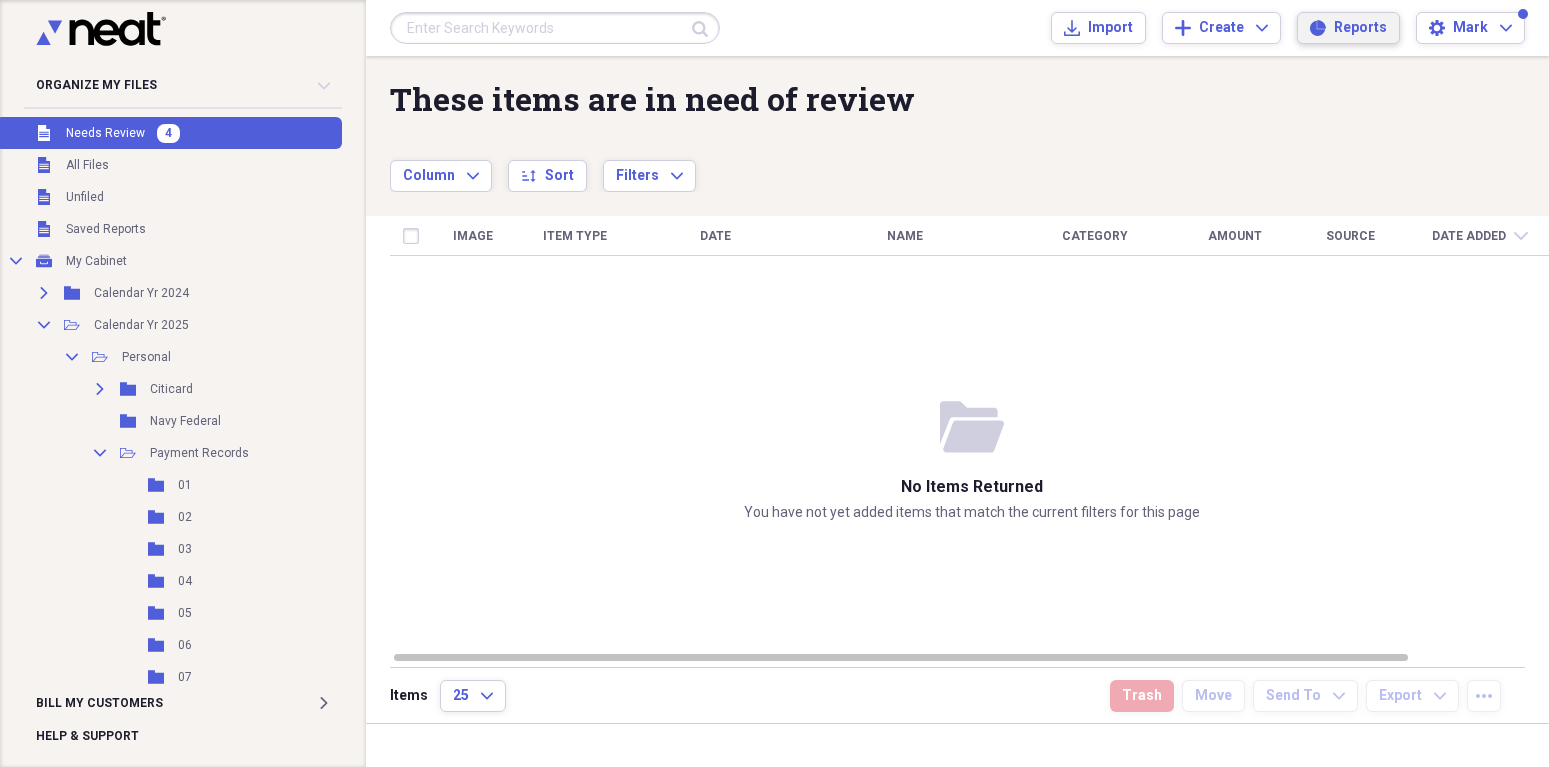 click on "Reports" at bounding box center [1360, 28] 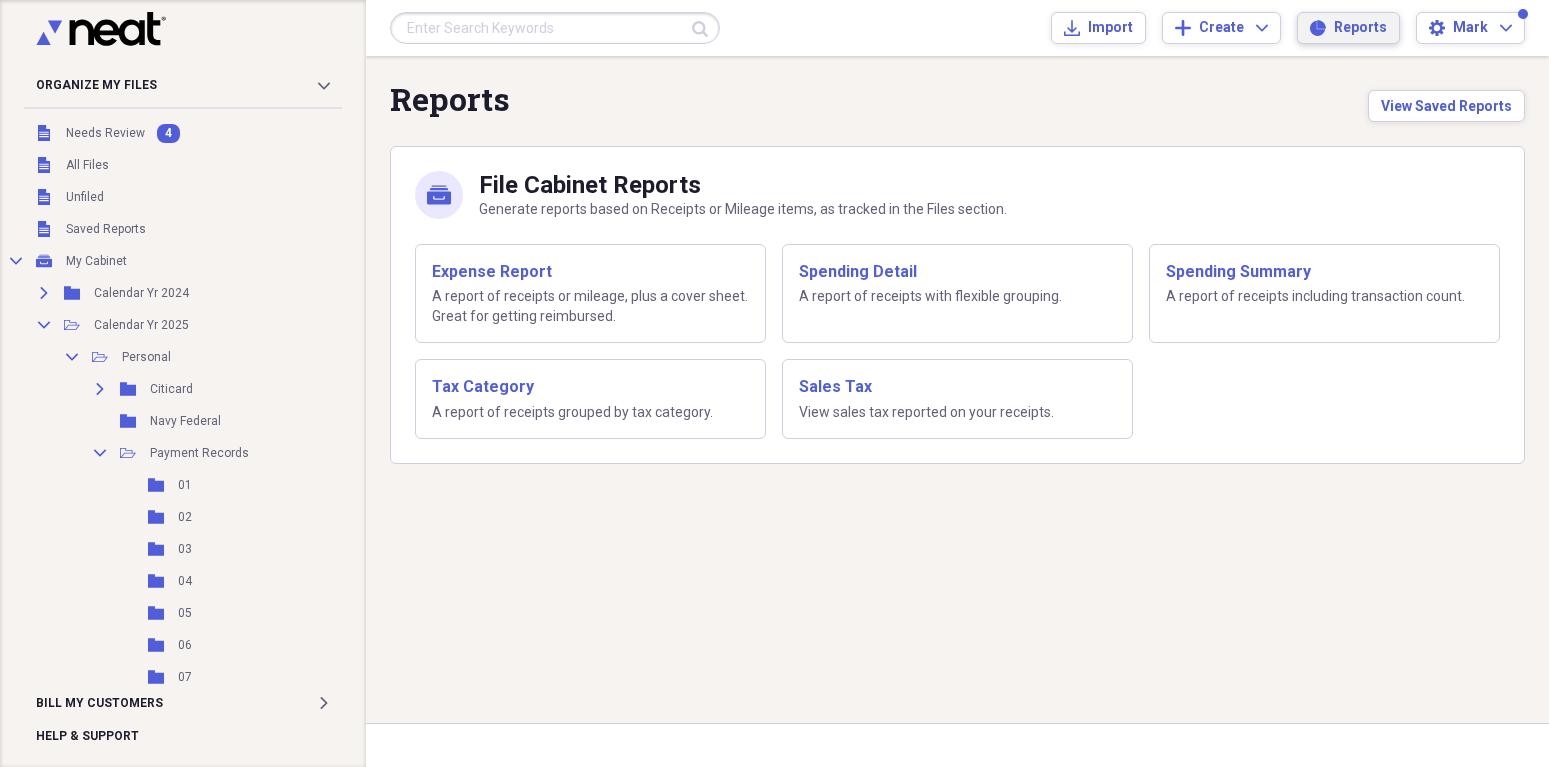 click on "Reports" at bounding box center (1360, 28) 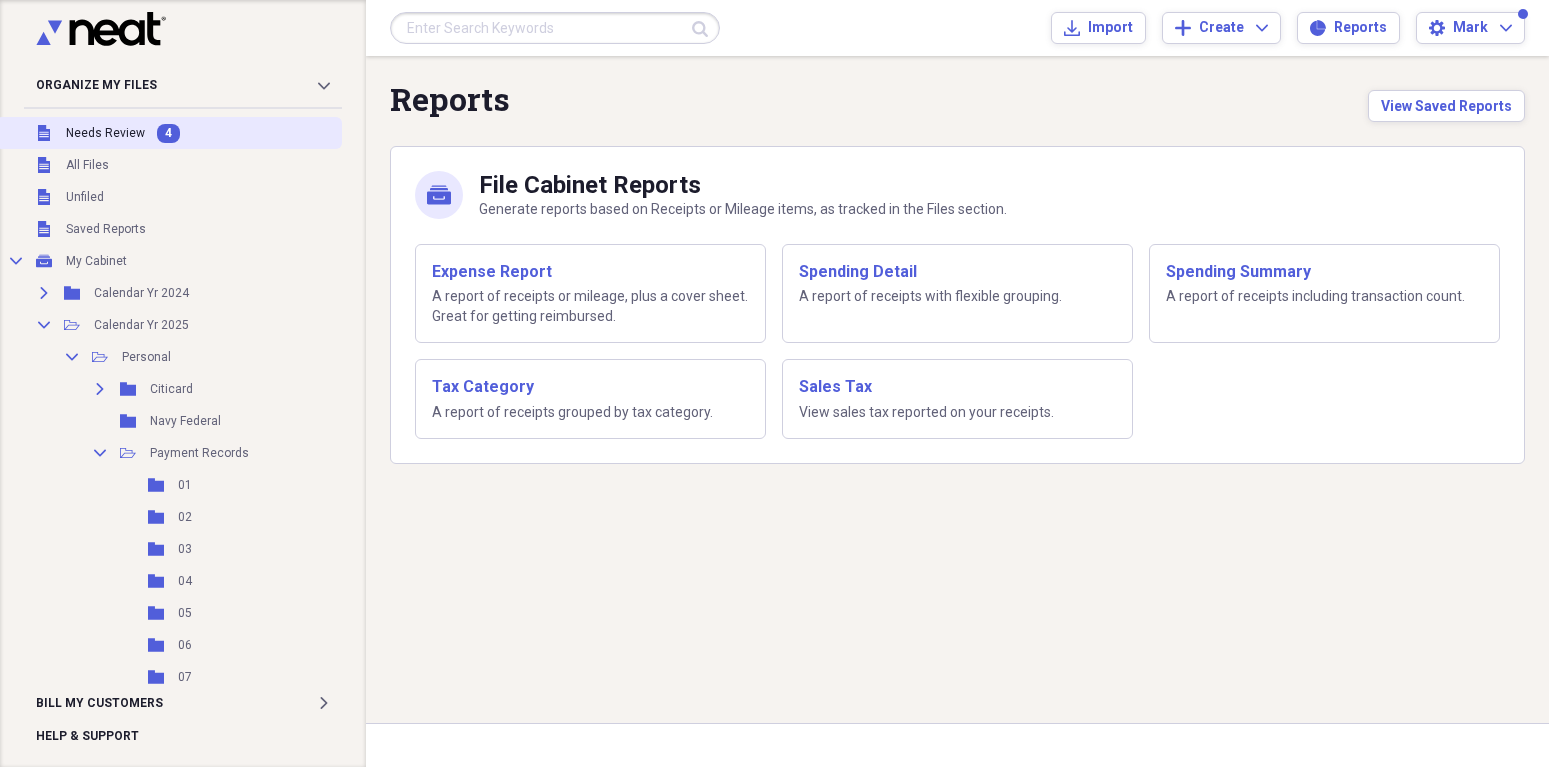 click on "Needs Review" at bounding box center (105, 133) 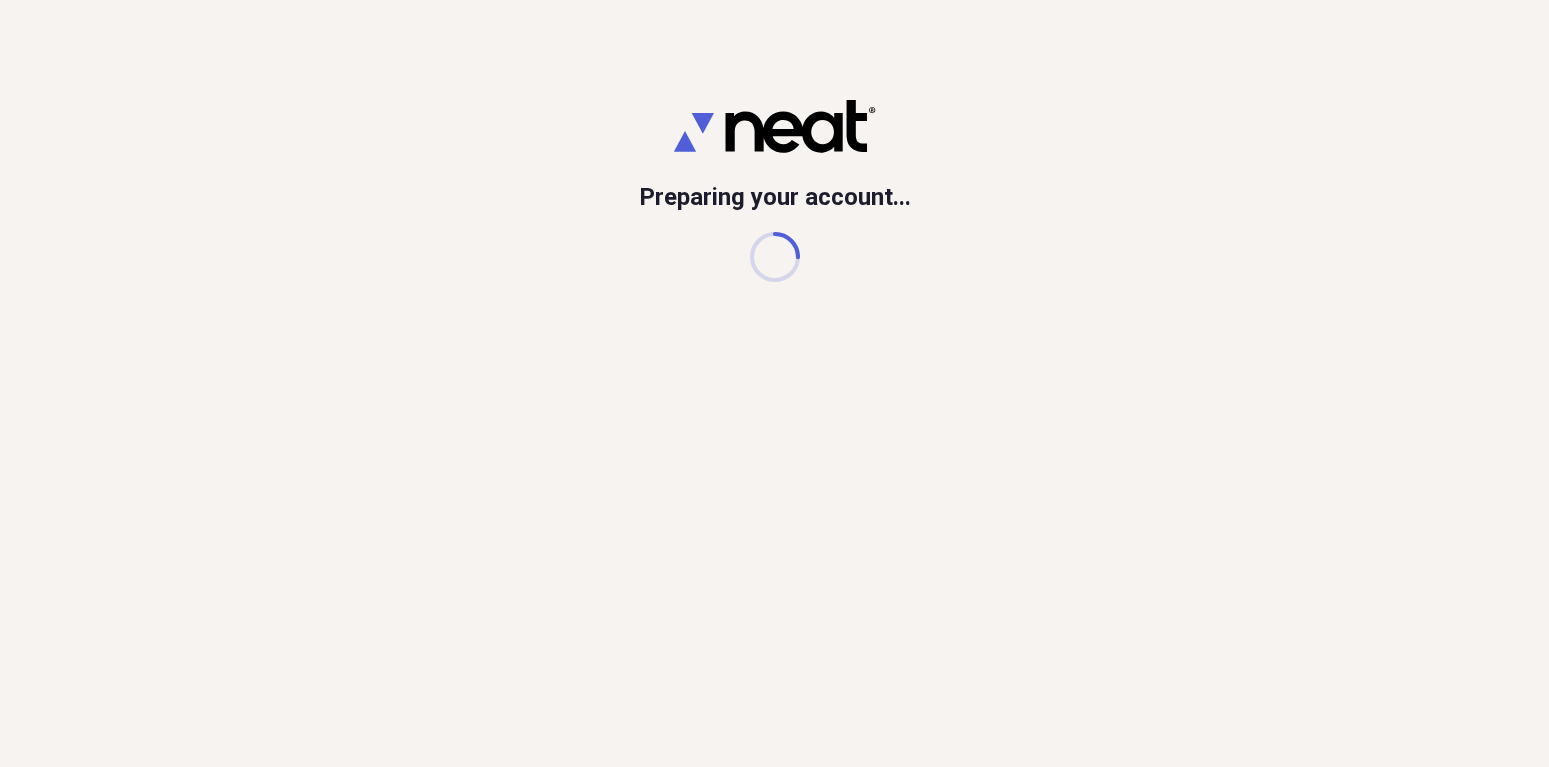 scroll, scrollTop: 0, scrollLeft: 0, axis: both 